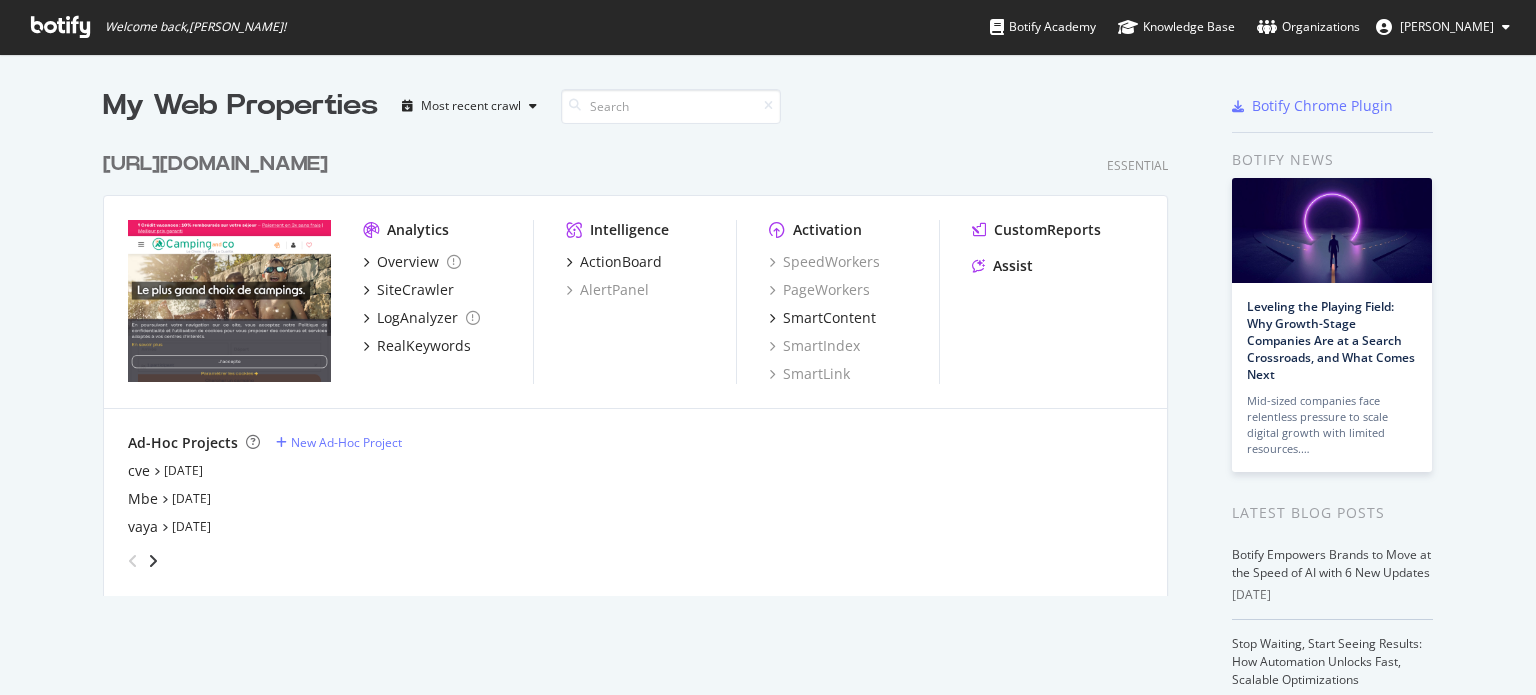 scroll, scrollTop: 0, scrollLeft: 0, axis: both 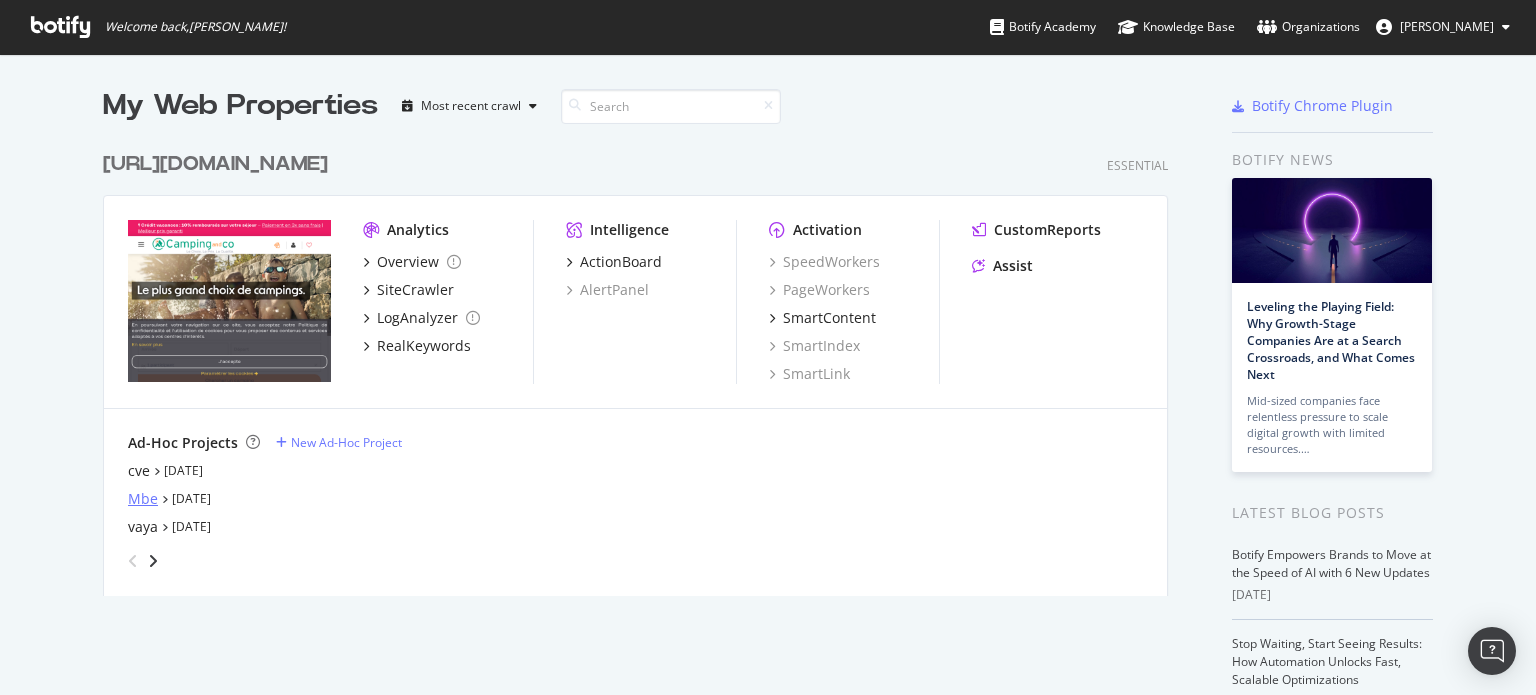 click on "Mbe" at bounding box center [143, 499] 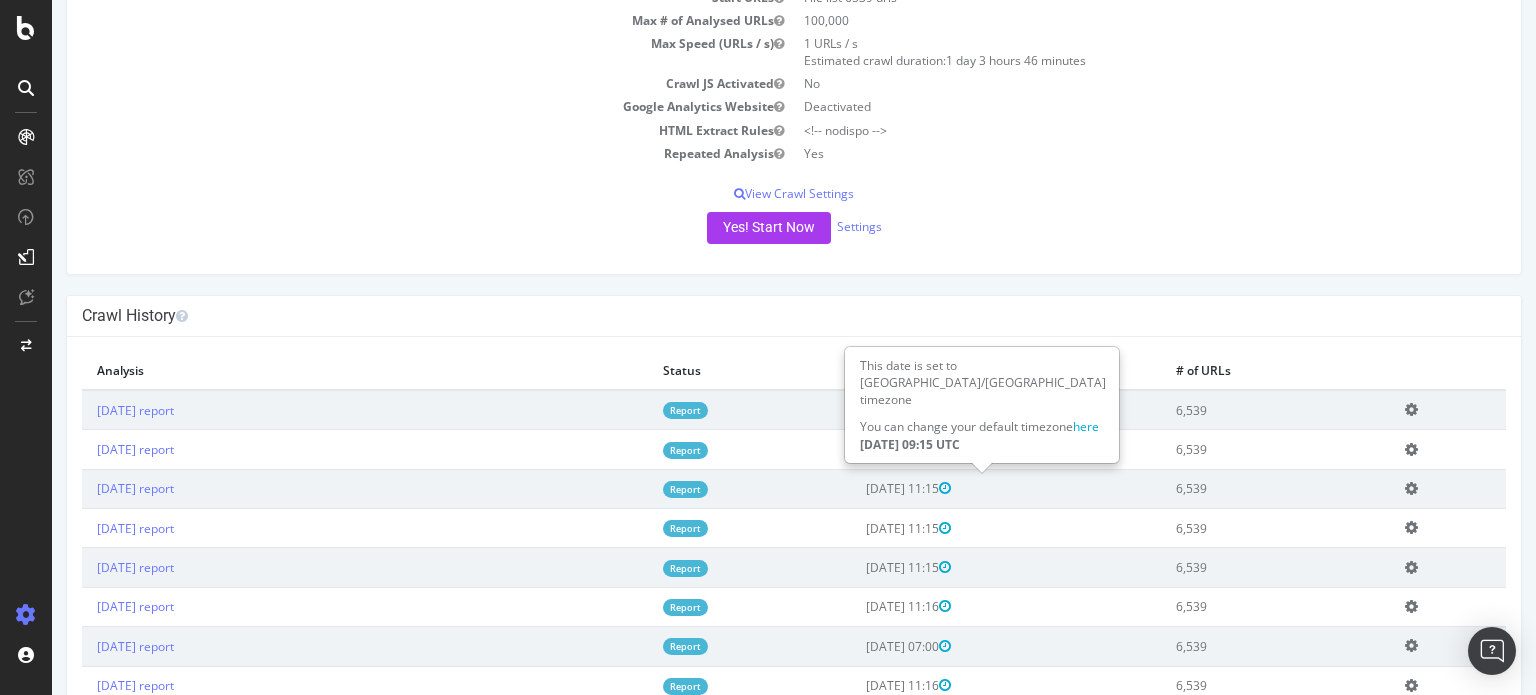 scroll, scrollTop: 300, scrollLeft: 0, axis: vertical 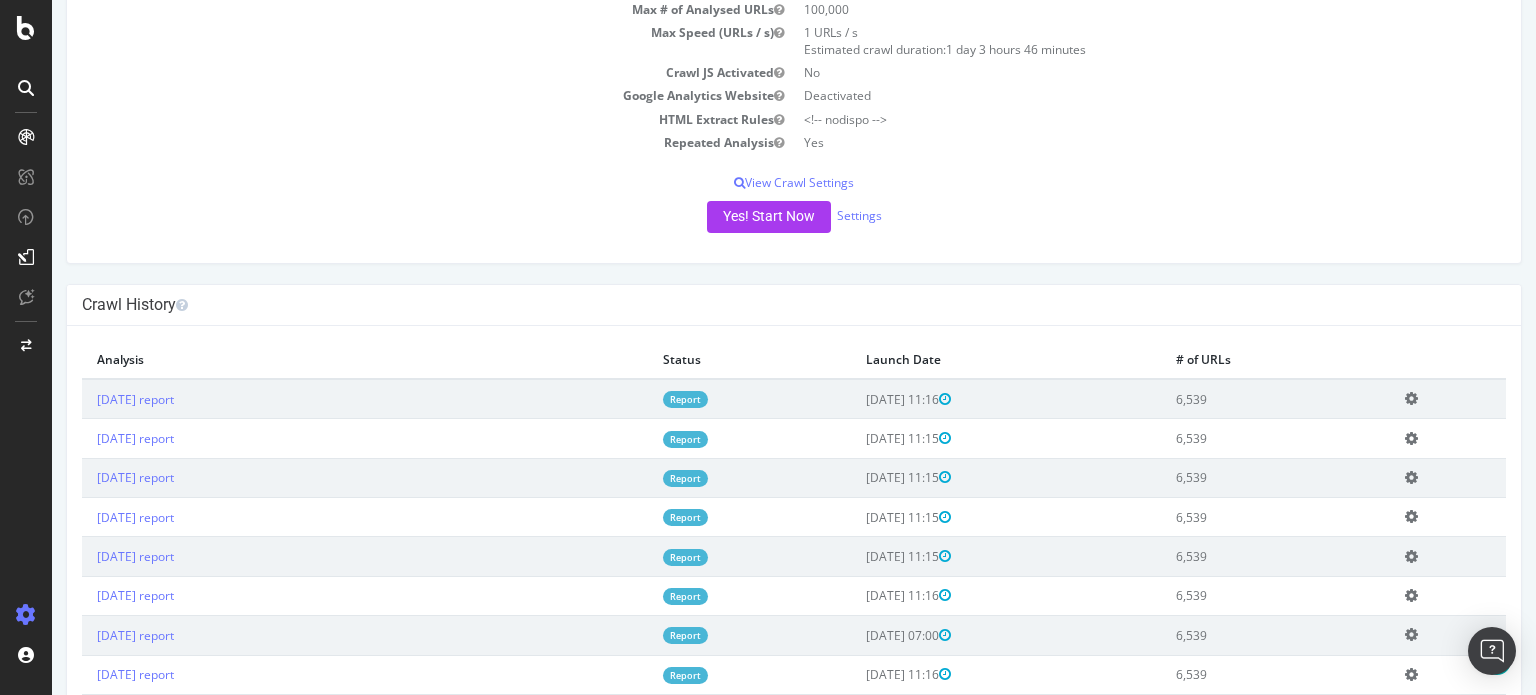 click on "Report" at bounding box center (685, 399) 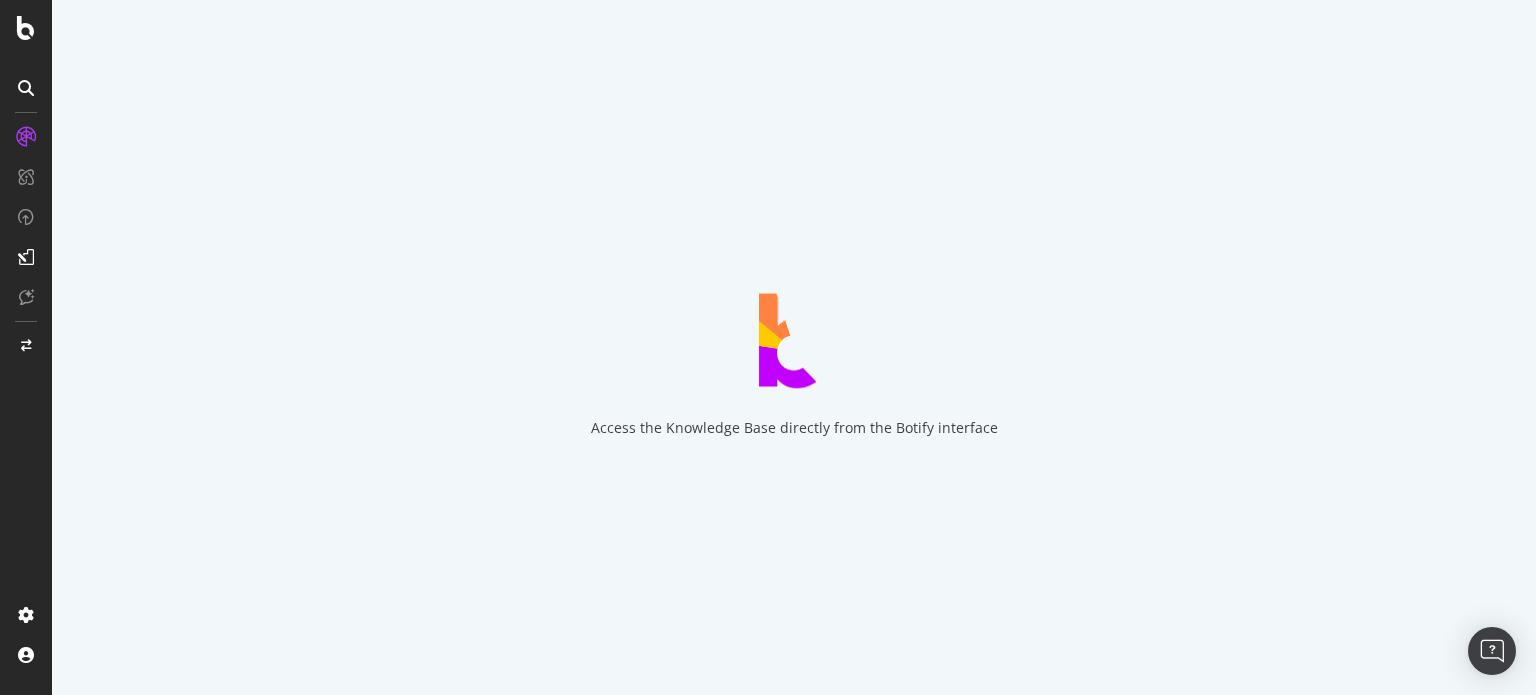 scroll, scrollTop: 0, scrollLeft: 0, axis: both 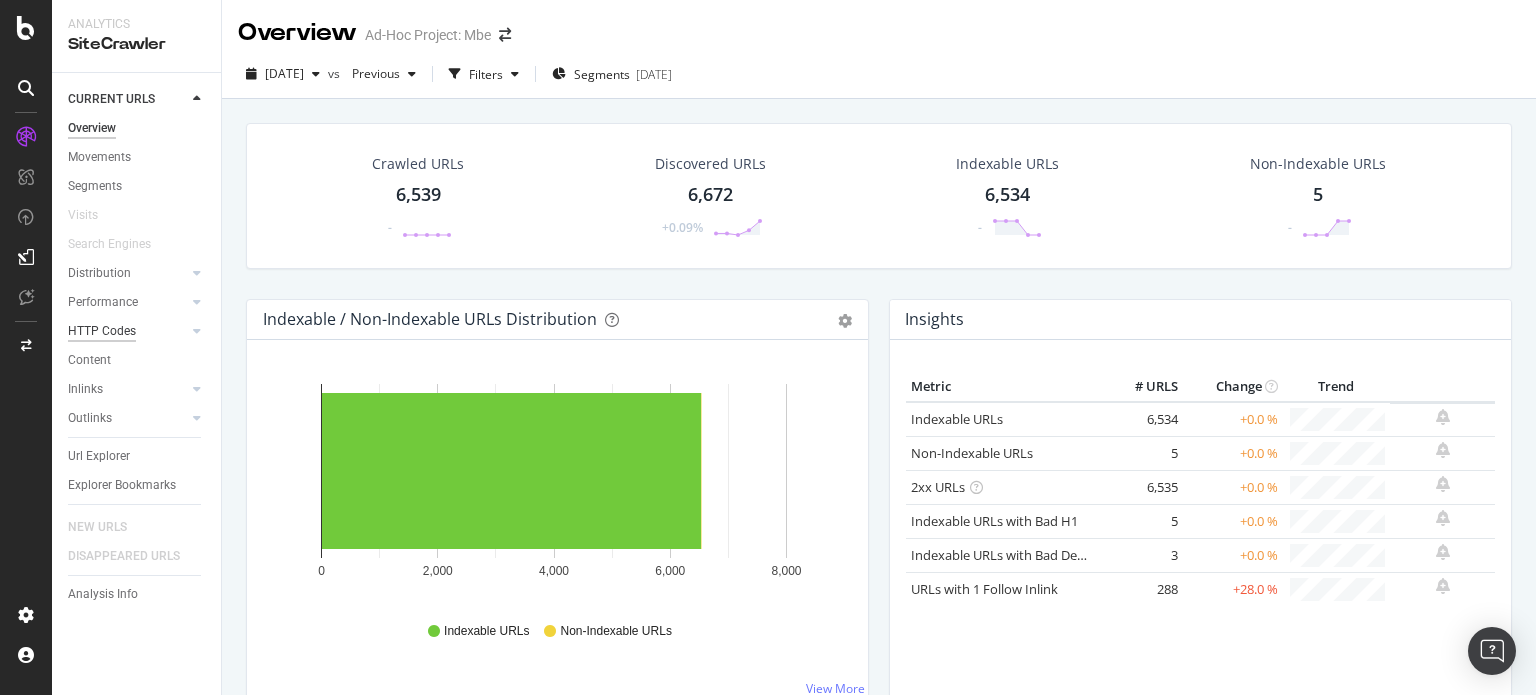 click on "HTTP Codes" at bounding box center (102, 331) 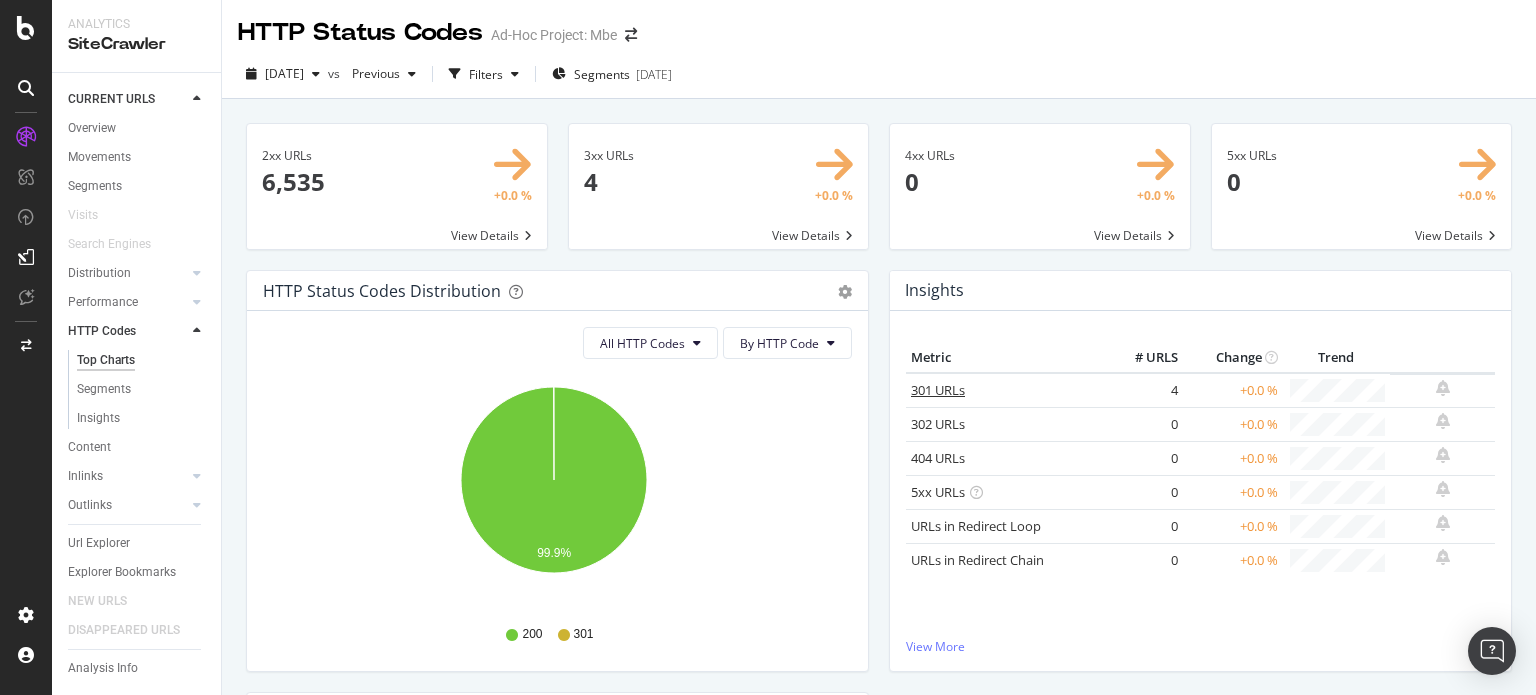 click on "301 URLs" at bounding box center [938, 390] 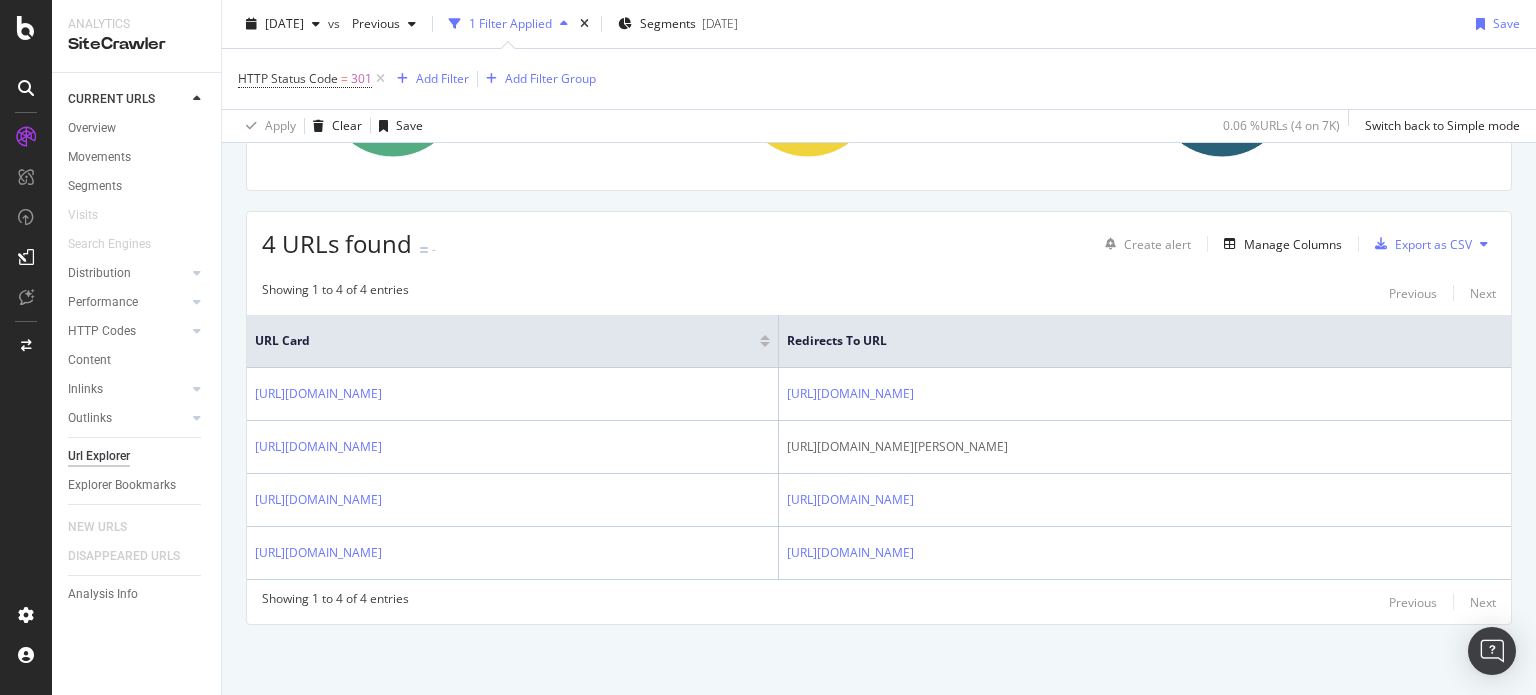 scroll, scrollTop: 366, scrollLeft: 0, axis: vertical 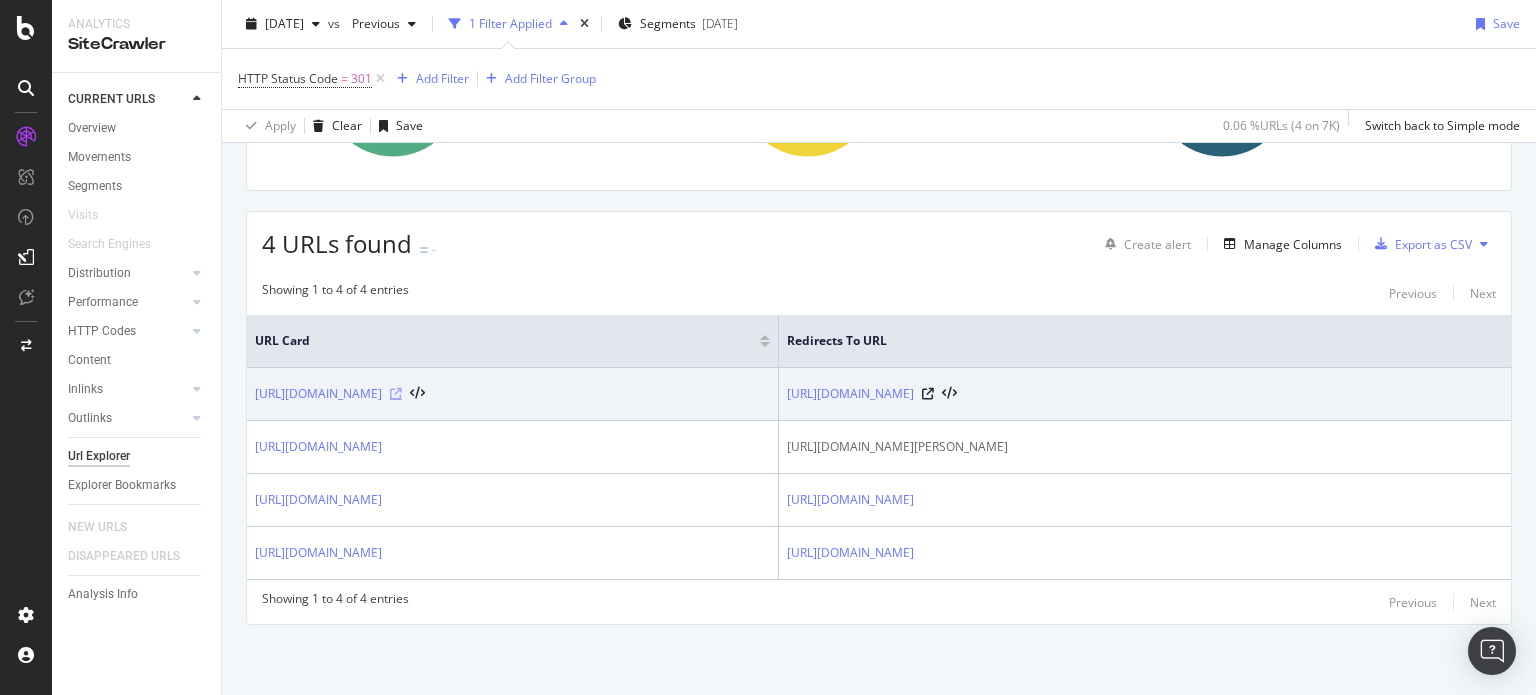 click at bounding box center [396, 394] 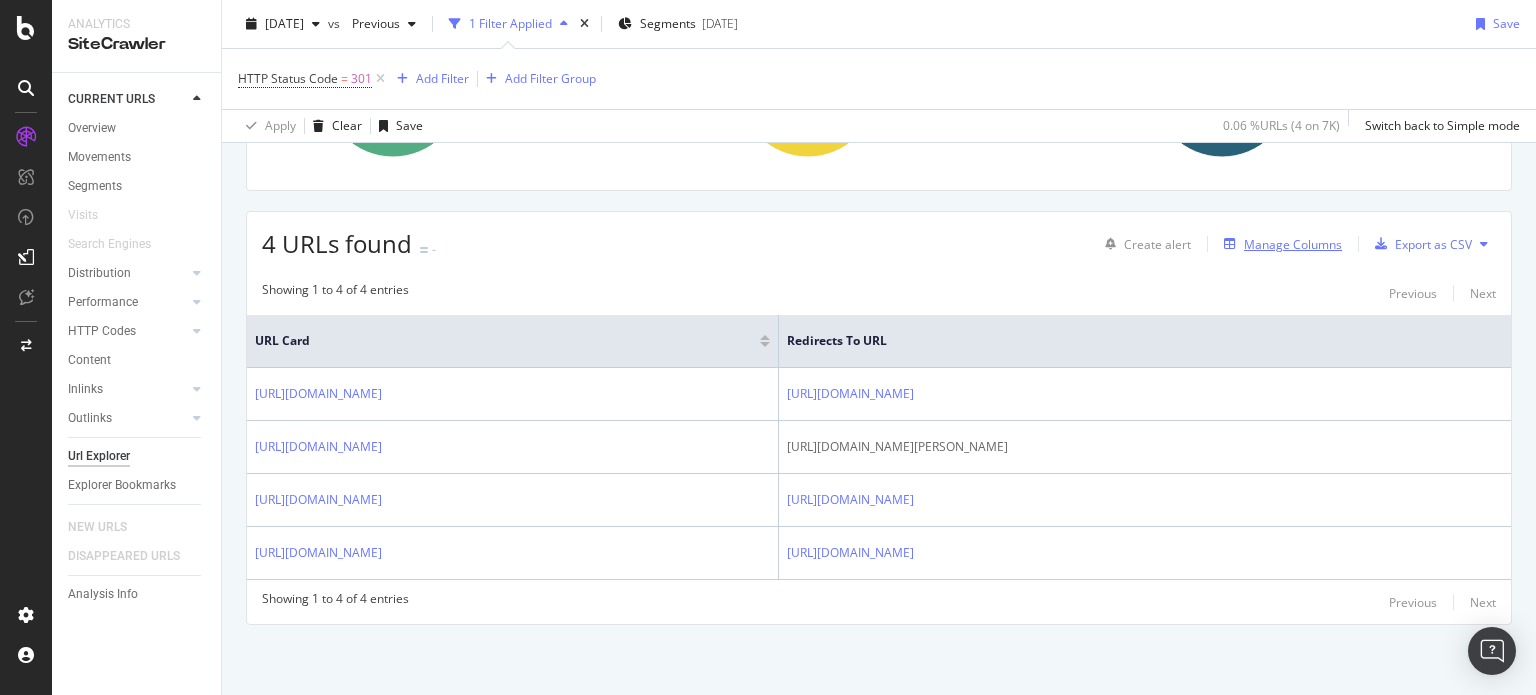 click on "Manage Columns" at bounding box center [1293, 244] 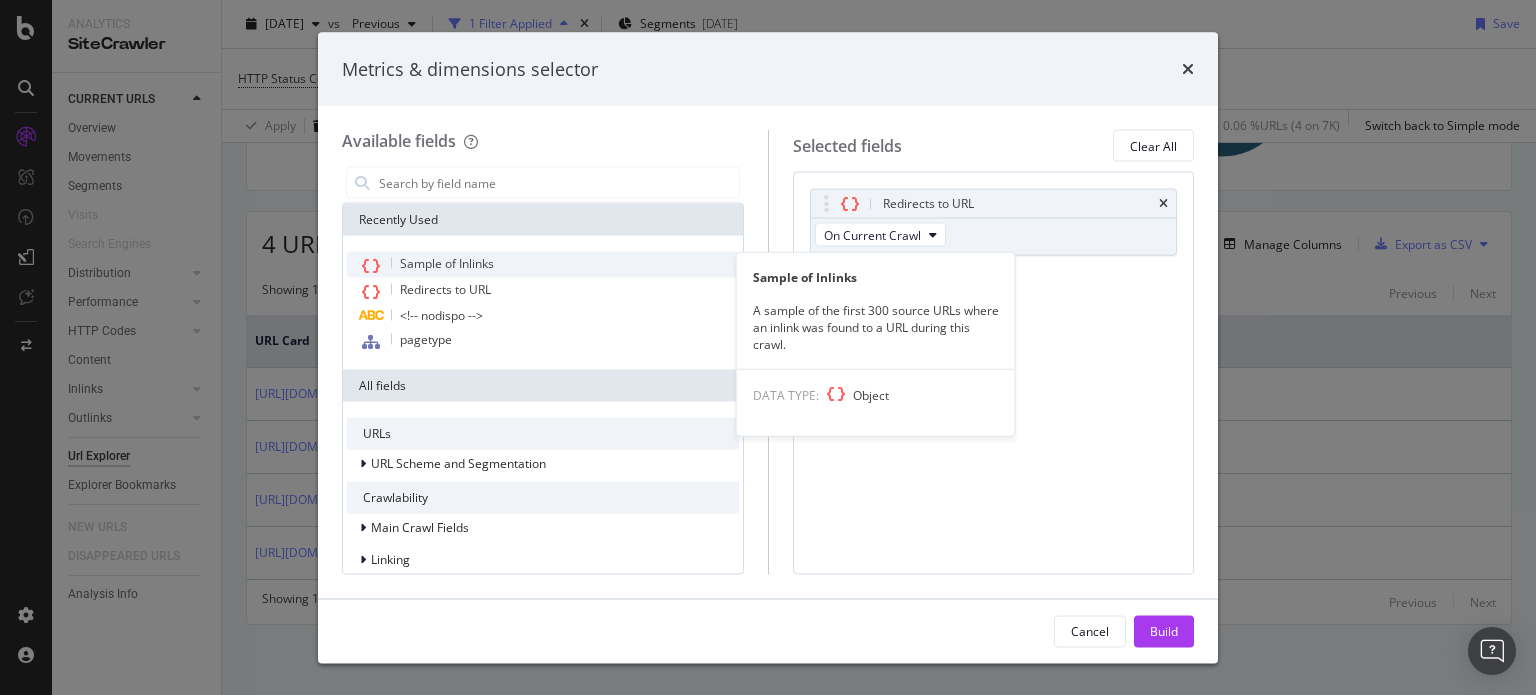 click on "Sample of Inlinks" at bounding box center (447, 263) 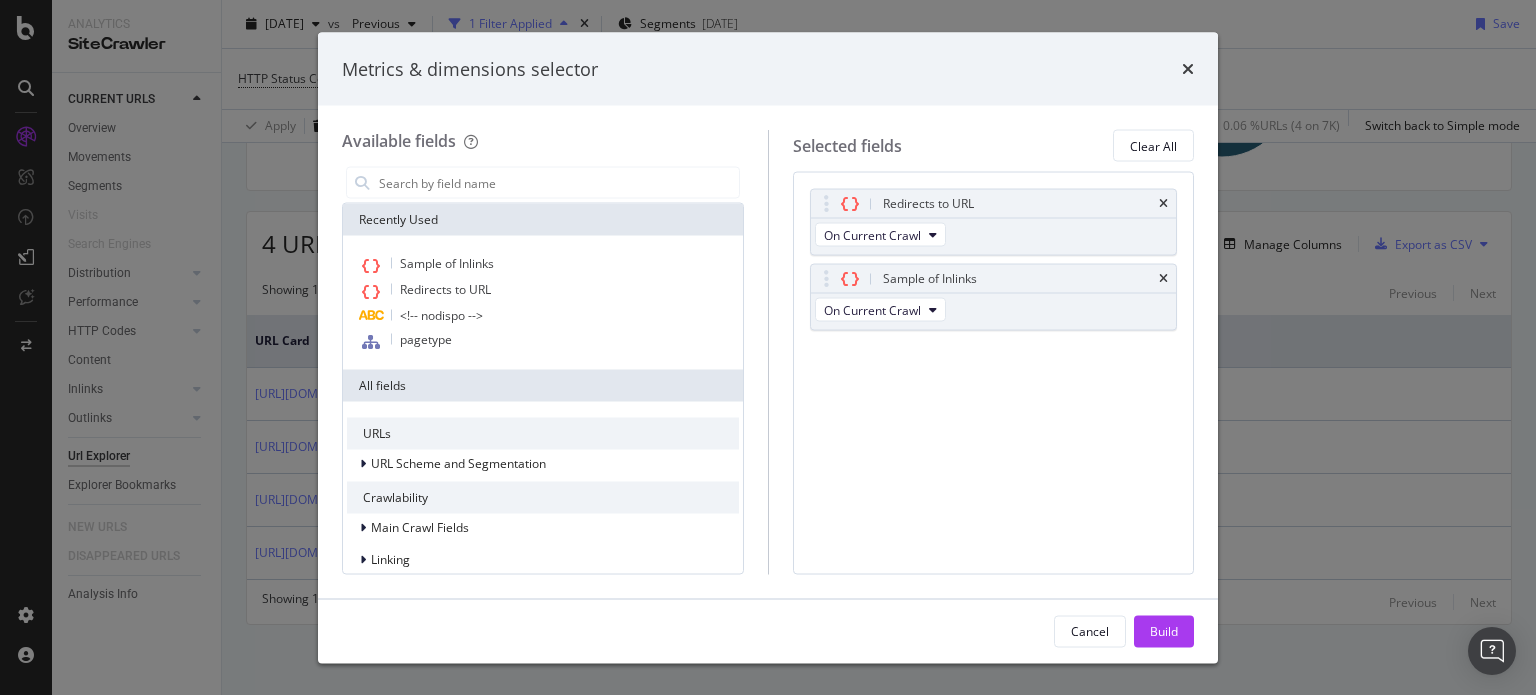 click on "Build" at bounding box center [1164, 630] 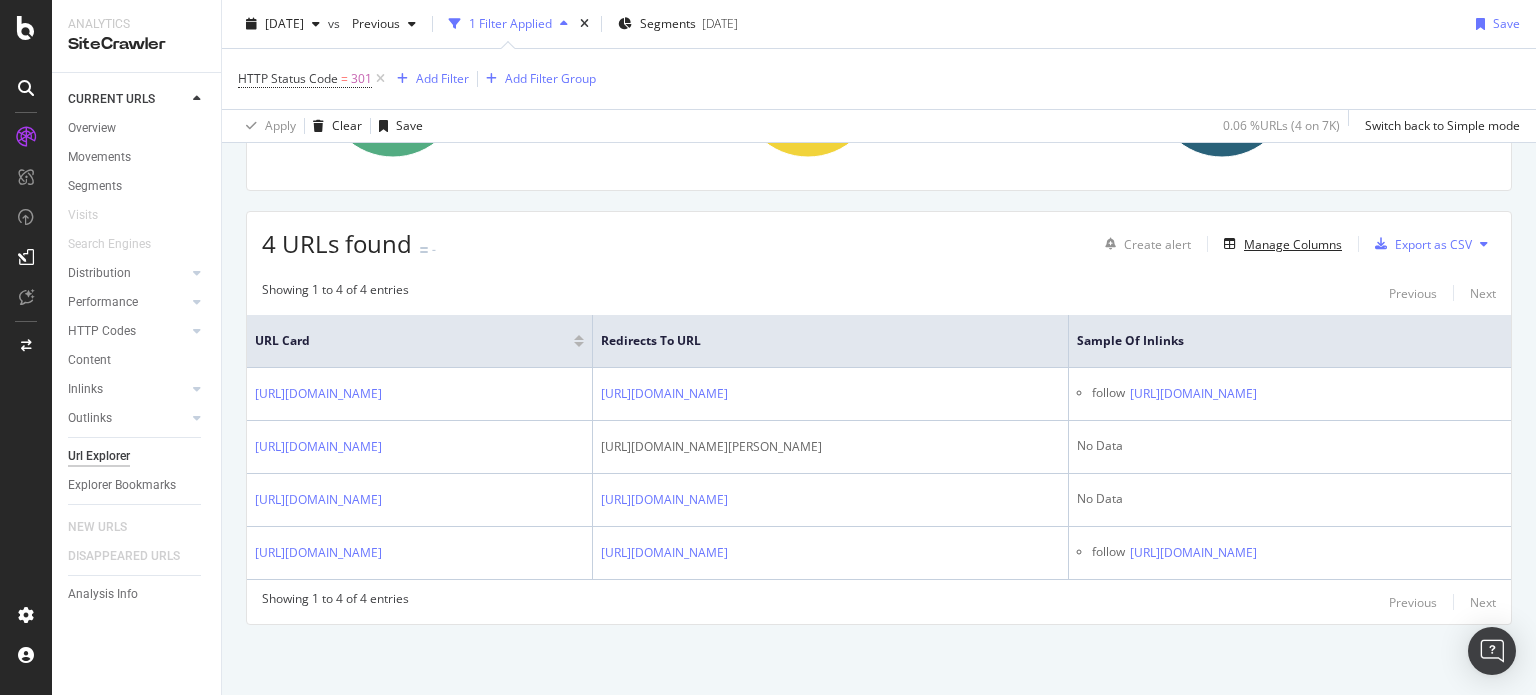 scroll, scrollTop: 401, scrollLeft: 0, axis: vertical 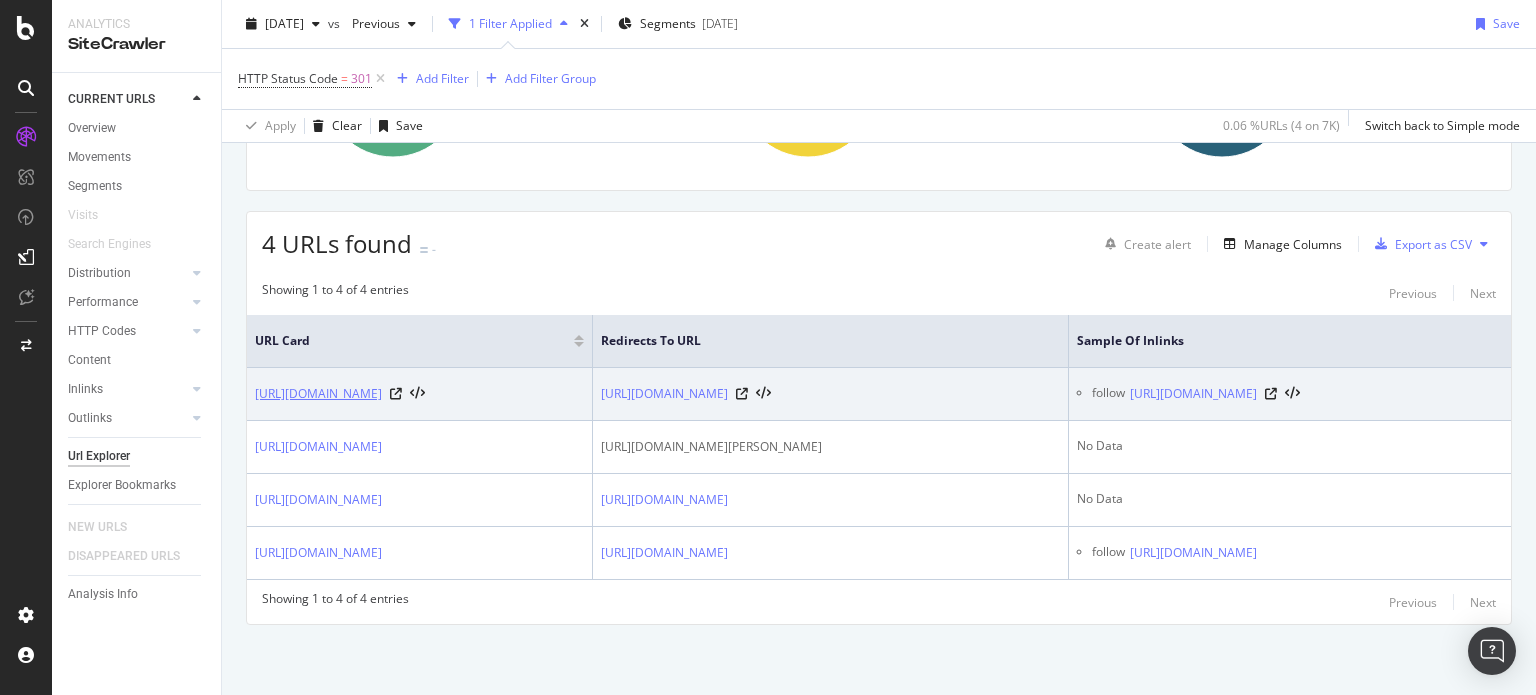 drag, startPoint x: 1237, startPoint y: 557, endPoint x: 256, endPoint y: 275, distance: 1020.72766 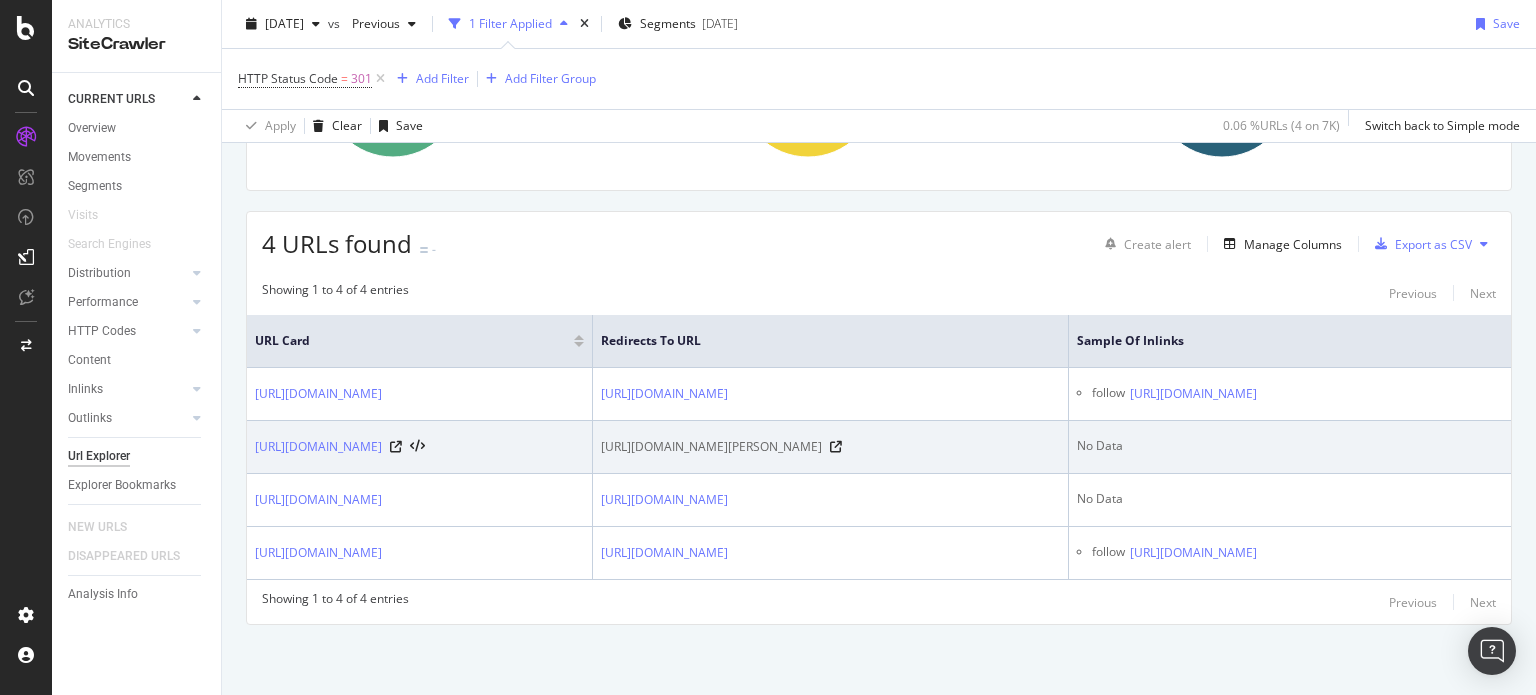 copy on "[URL][DOMAIN_NAME] [URL][DOMAIN_NAME] follow [URL][DOMAIN_NAME] [URL][DOMAIN_NAME] [URL][DOMAIN_NAME][PERSON_NAME] No Data [URL][DOMAIN_NAME] [URL][DOMAIN_NAME] No Data [URL][DOMAIN_NAME] [URL][DOMAIN_NAME] follow [URL].." 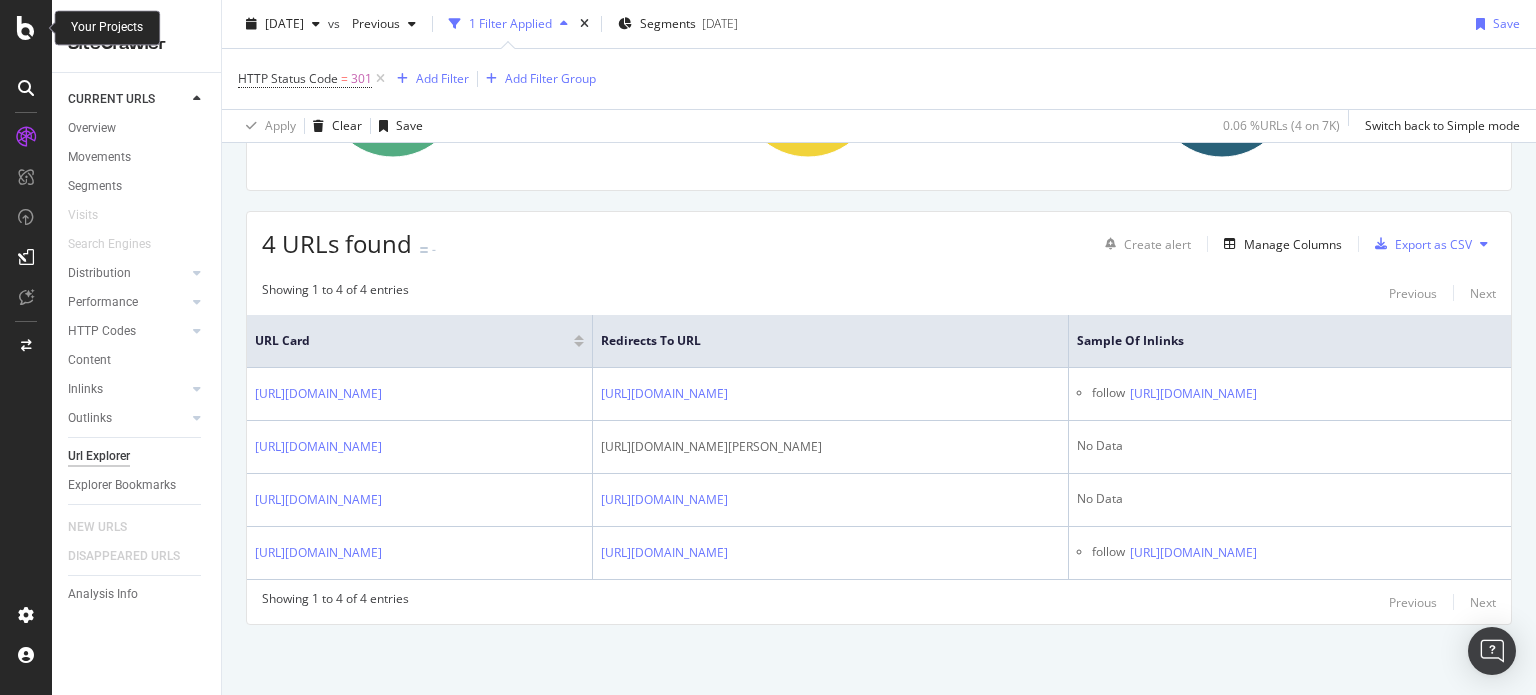 click at bounding box center [26, 28] 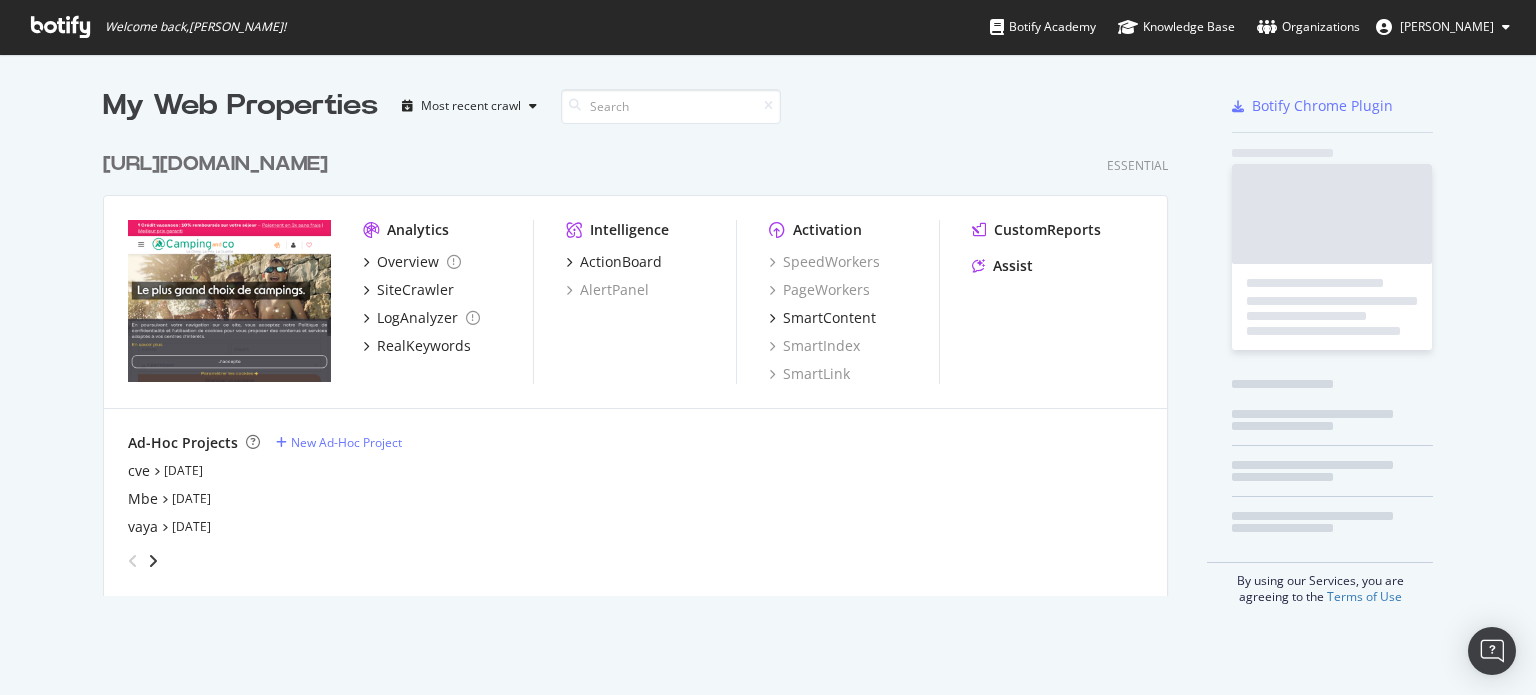 scroll, scrollTop: 16, scrollLeft: 16, axis: both 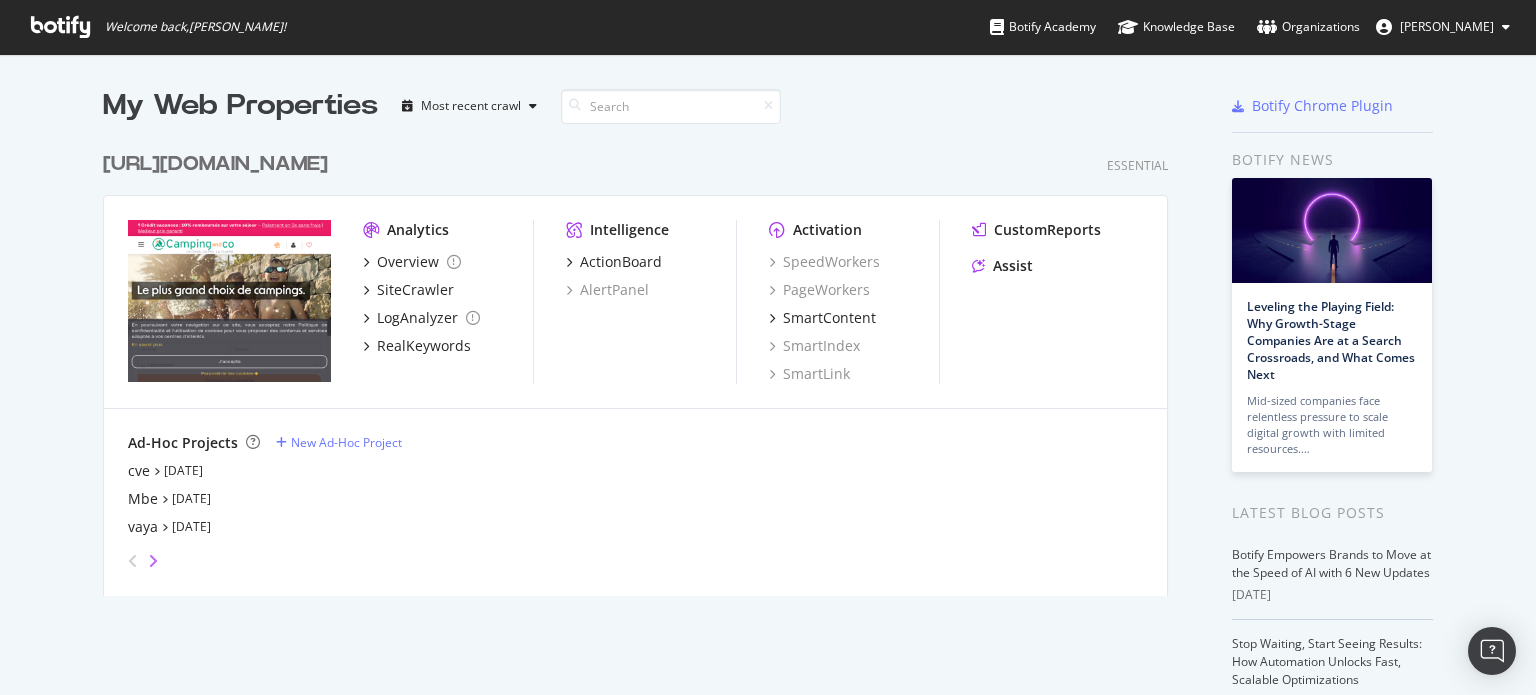 click at bounding box center [153, 561] 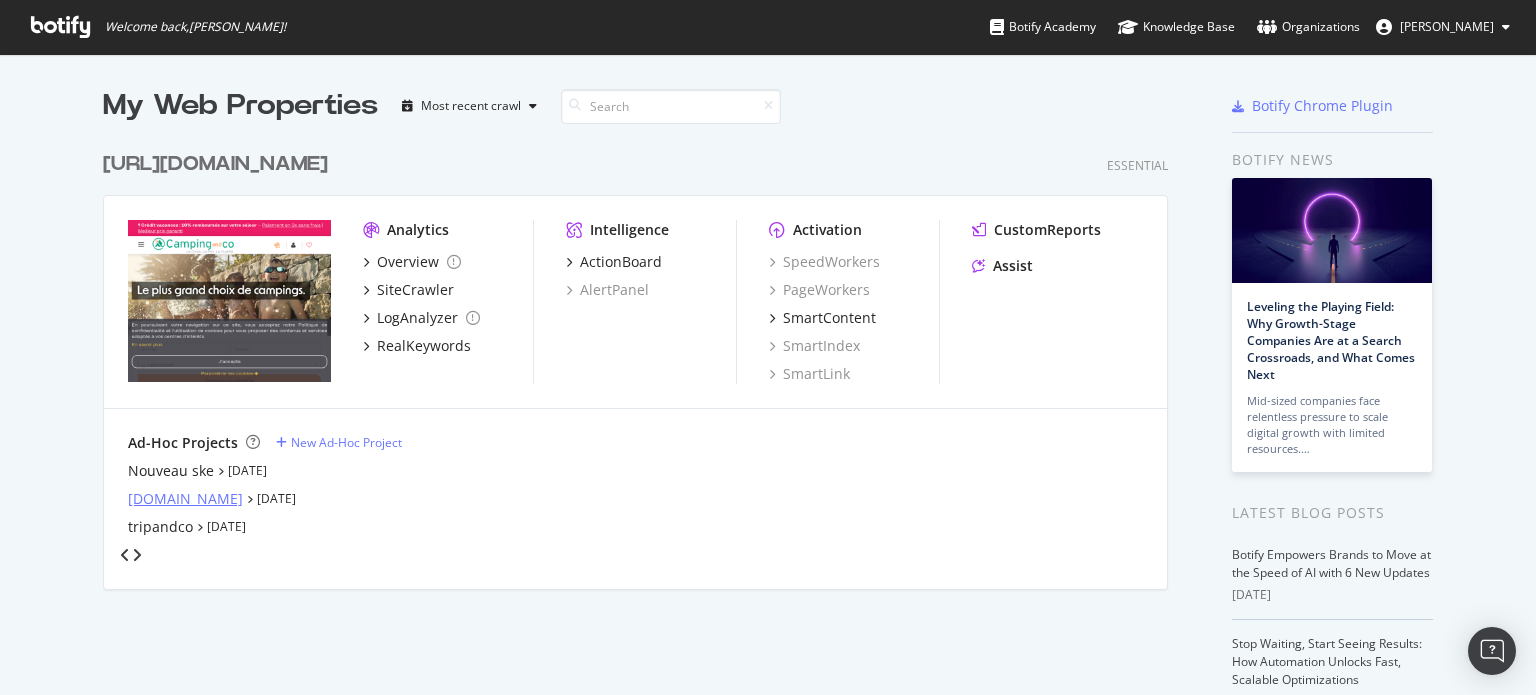 click on "[DOMAIN_NAME]" at bounding box center [185, 499] 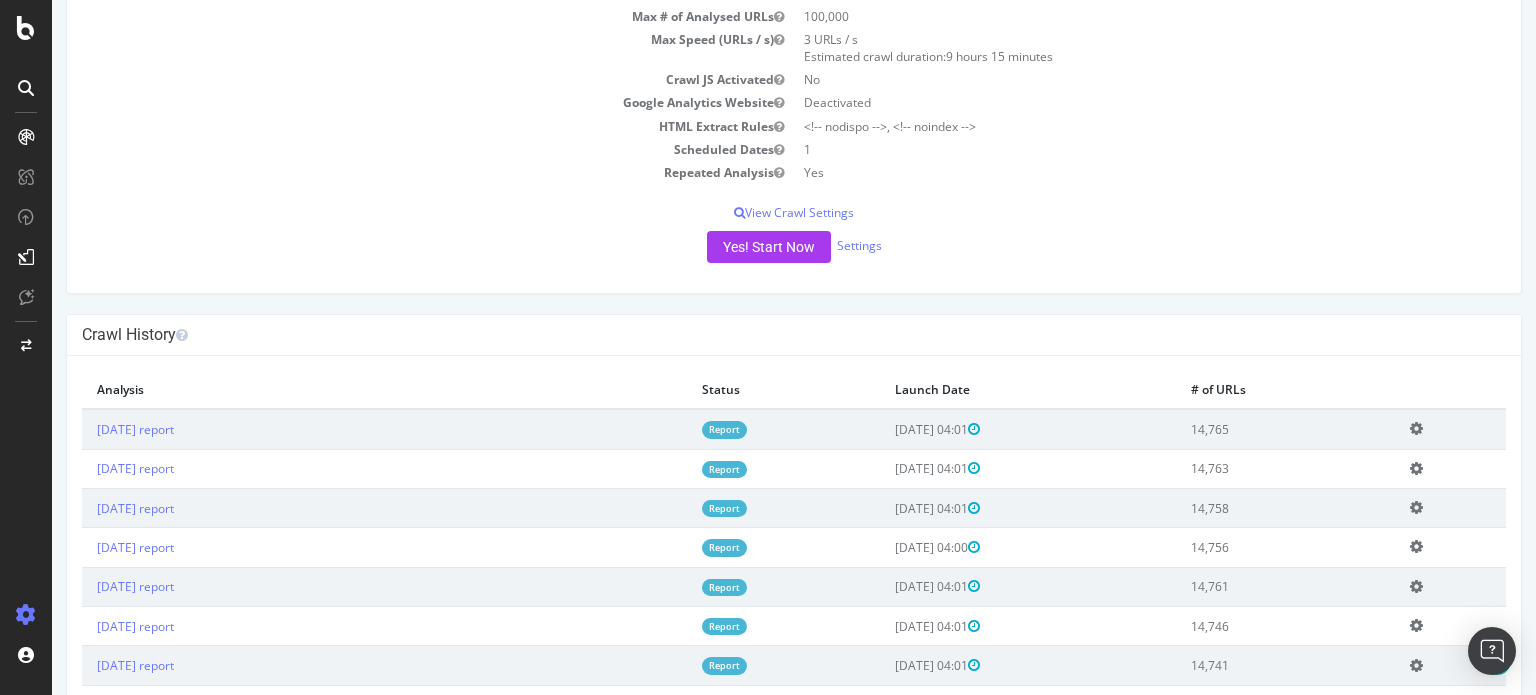 scroll, scrollTop: 300, scrollLeft: 0, axis: vertical 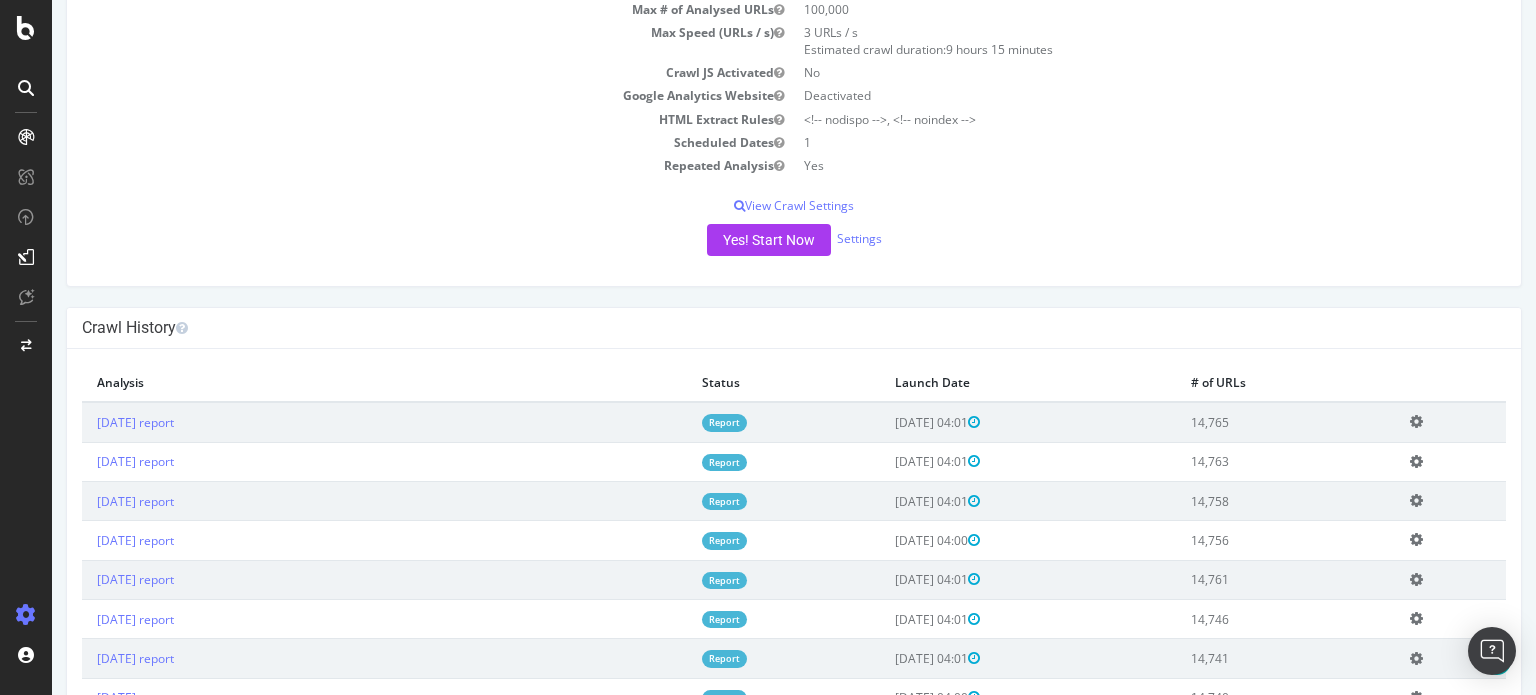 click on "Report" at bounding box center [724, 422] 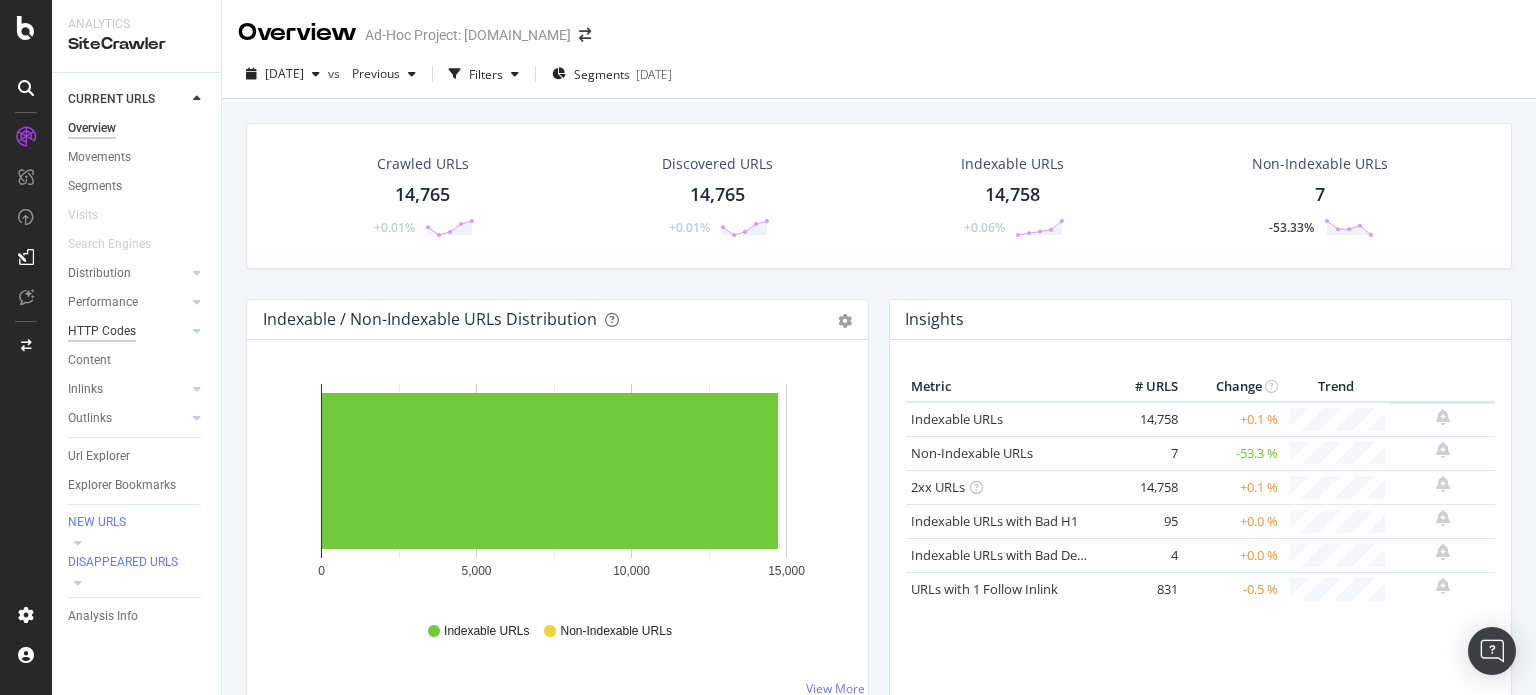 click on "HTTP Codes" at bounding box center (102, 331) 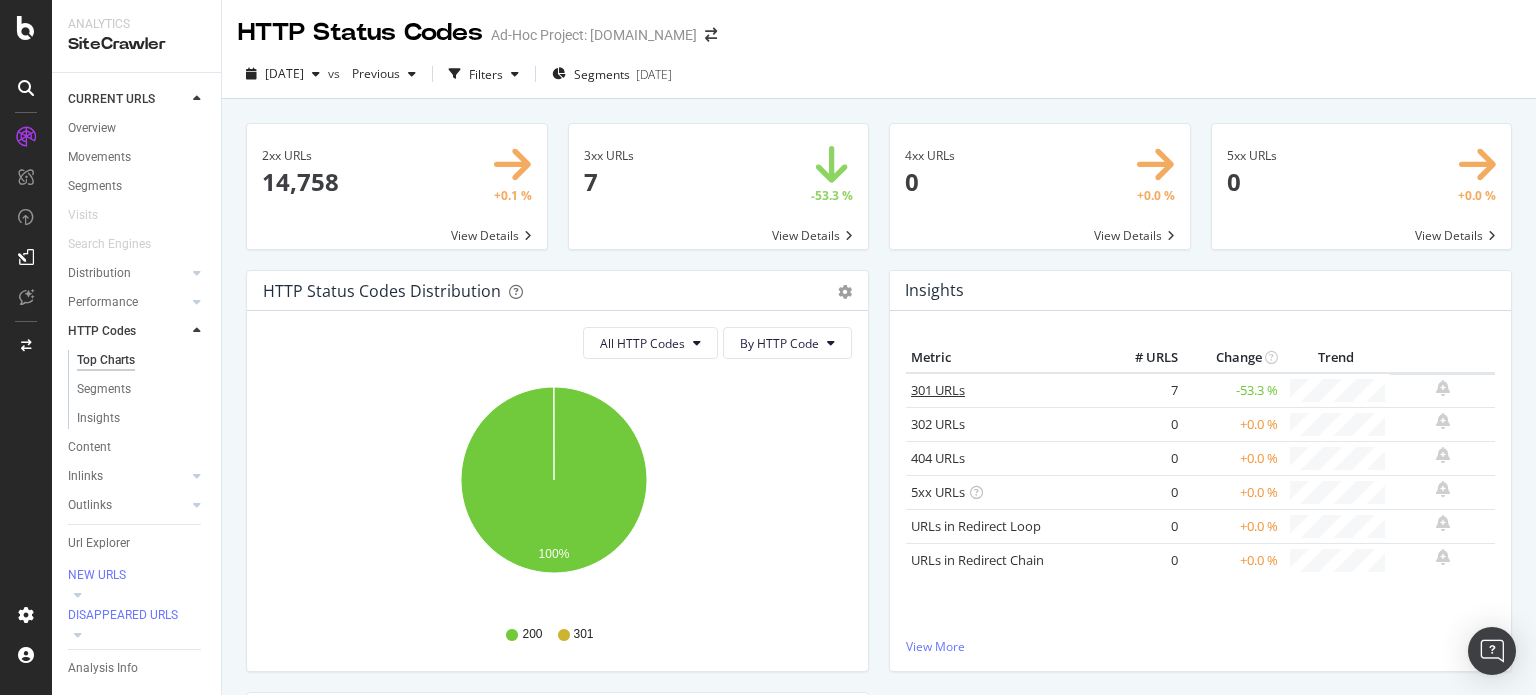 click on "301 URLs" at bounding box center [938, 390] 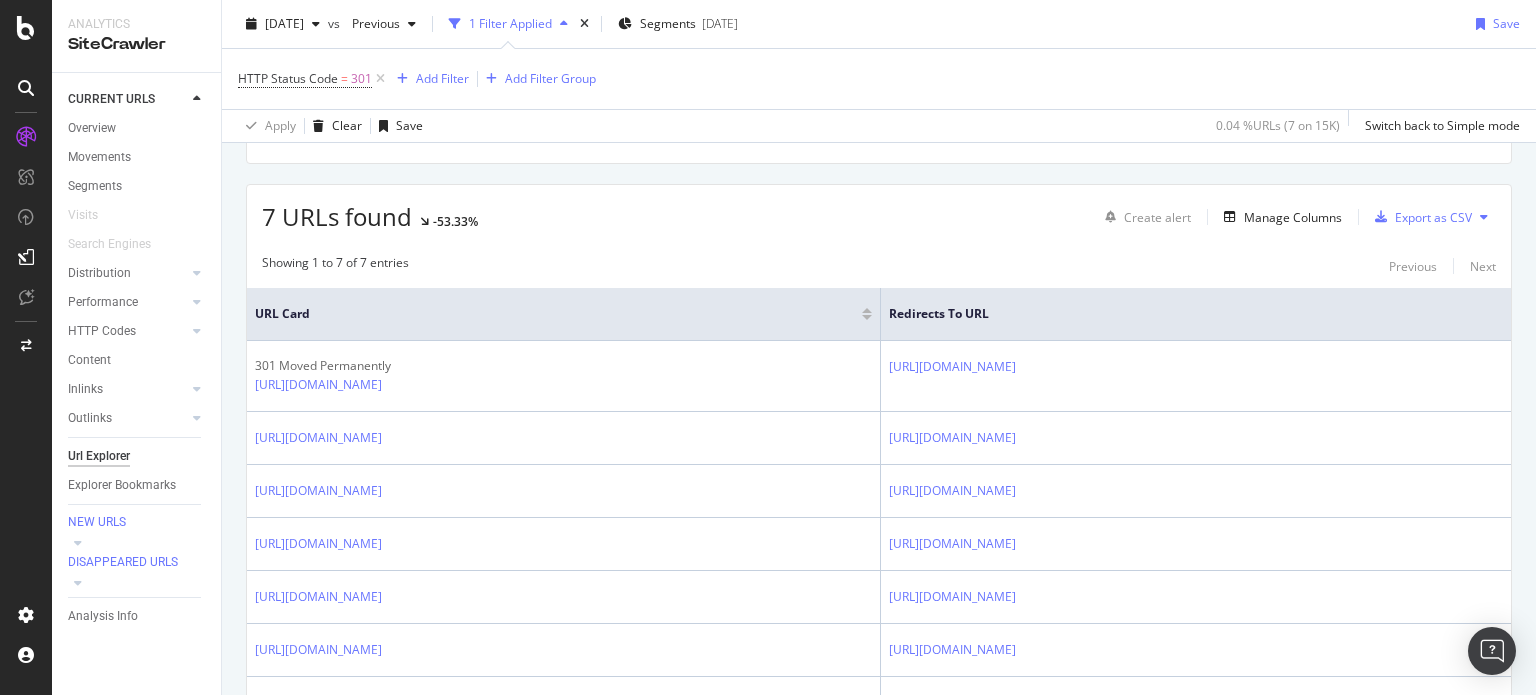 scroll, scrollTop: 300, scrollLeft: 0, axis: vertical 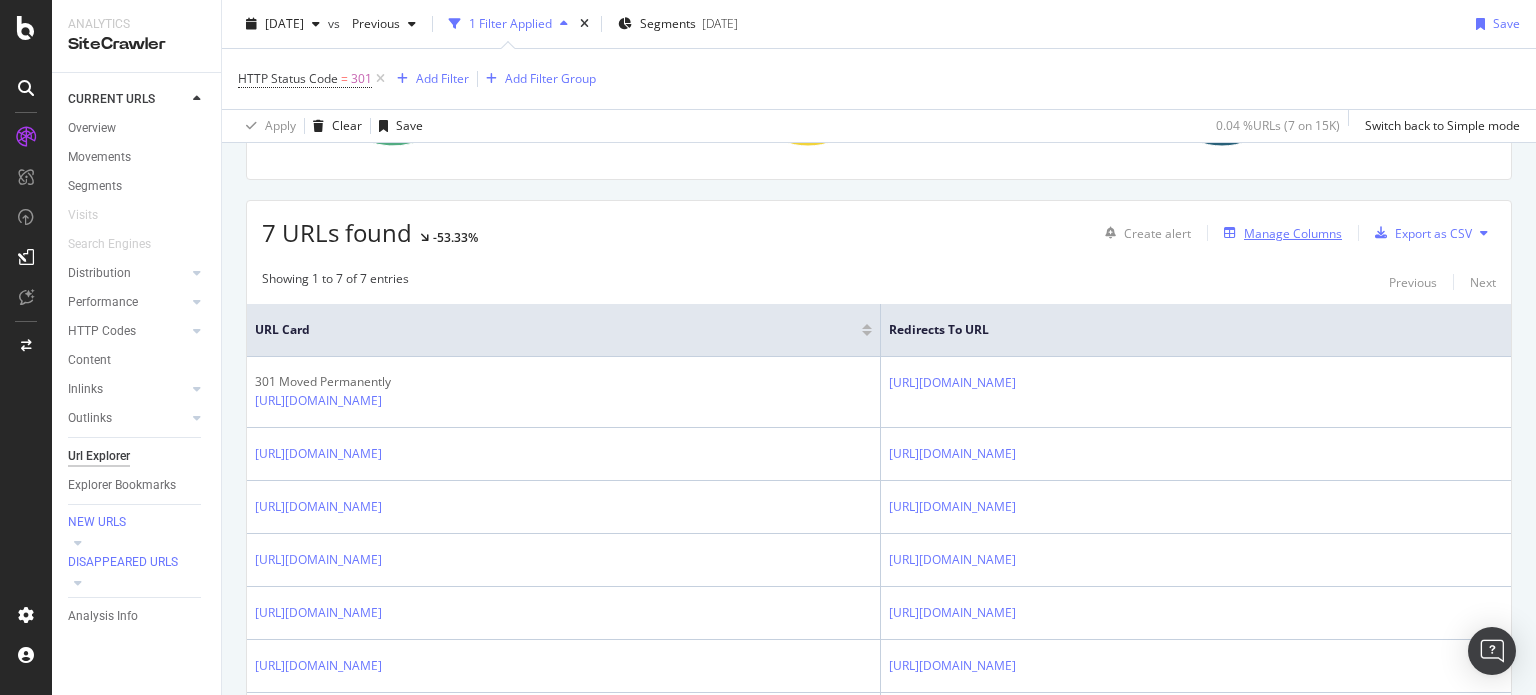 click on "Manage Columns" at bounding box center [1293, 233] 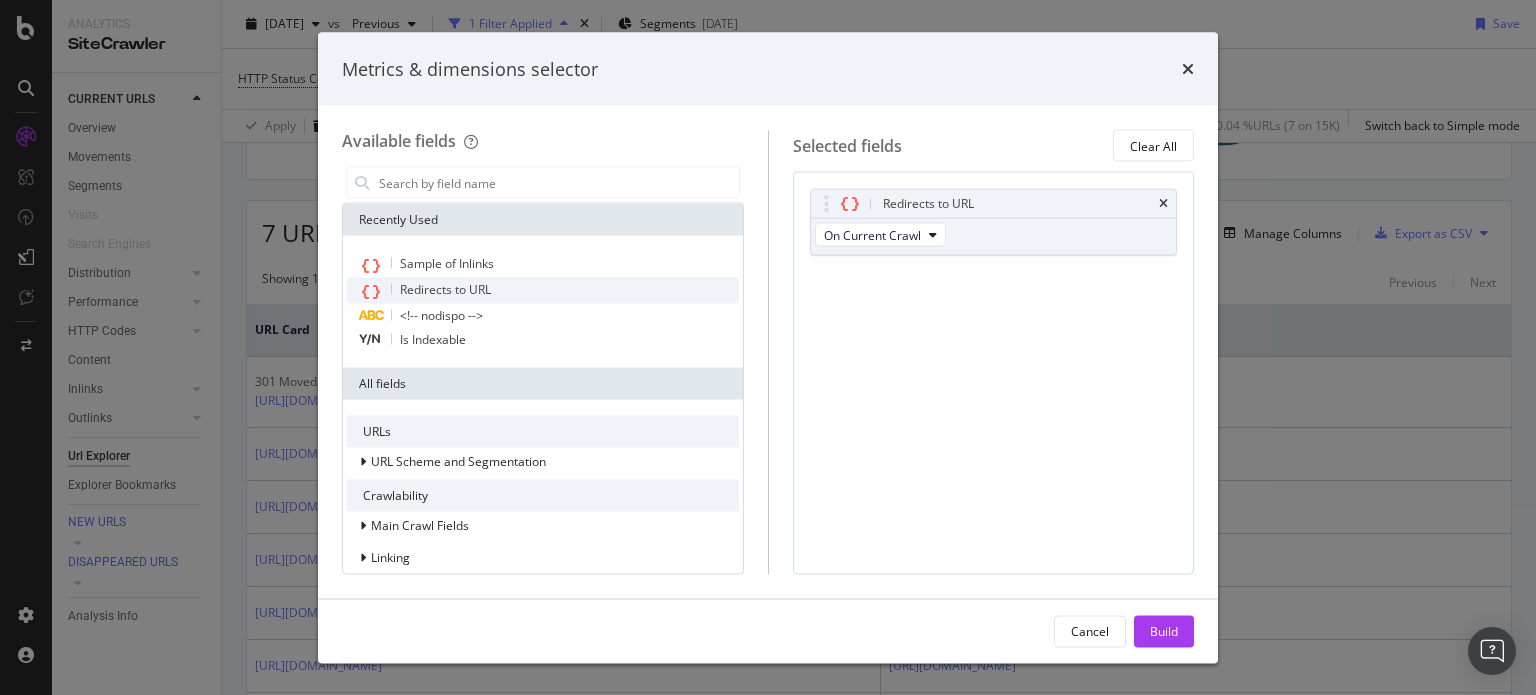 click on "Redirects to URL" at bounding box center [445, 289] 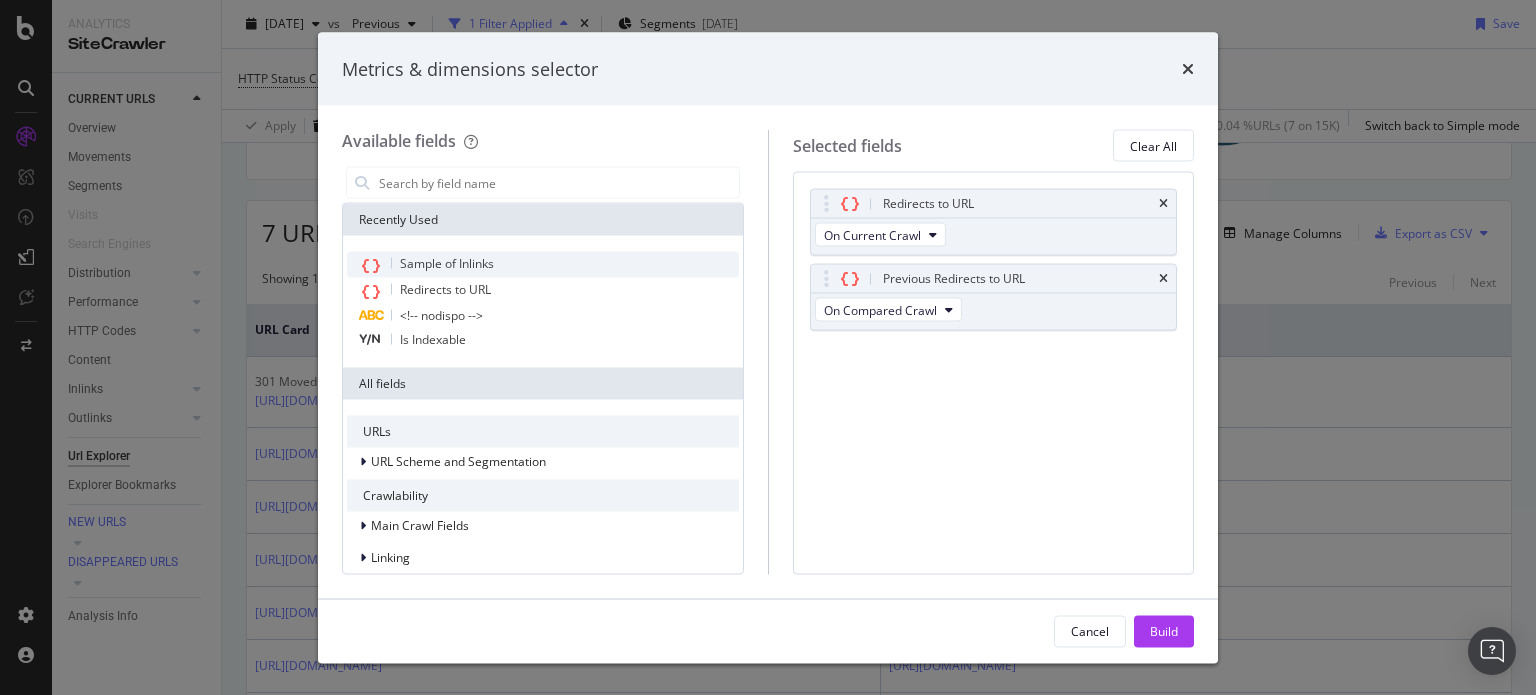 click on "Sample of Inlinks" at bounding box center [447, 263] 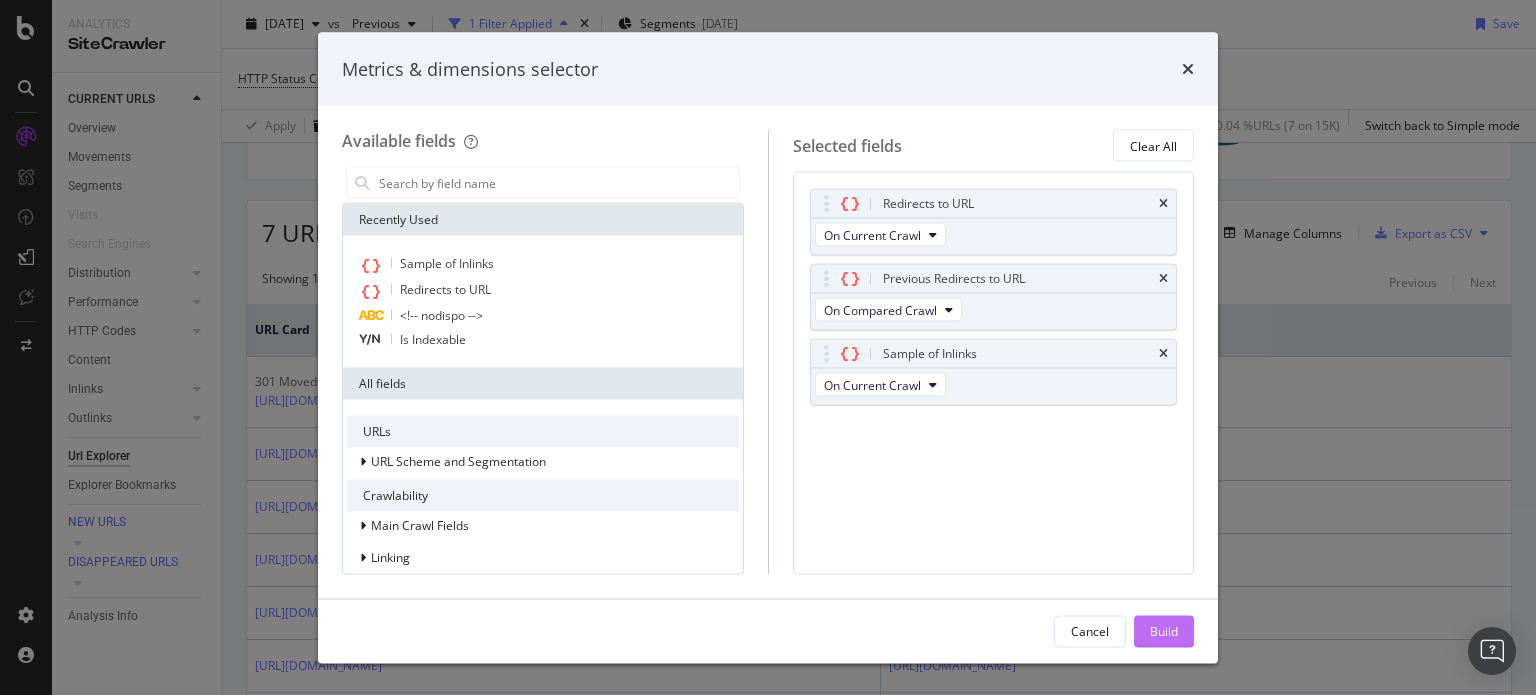 click on "Build" at bounding box center (1164, 630) 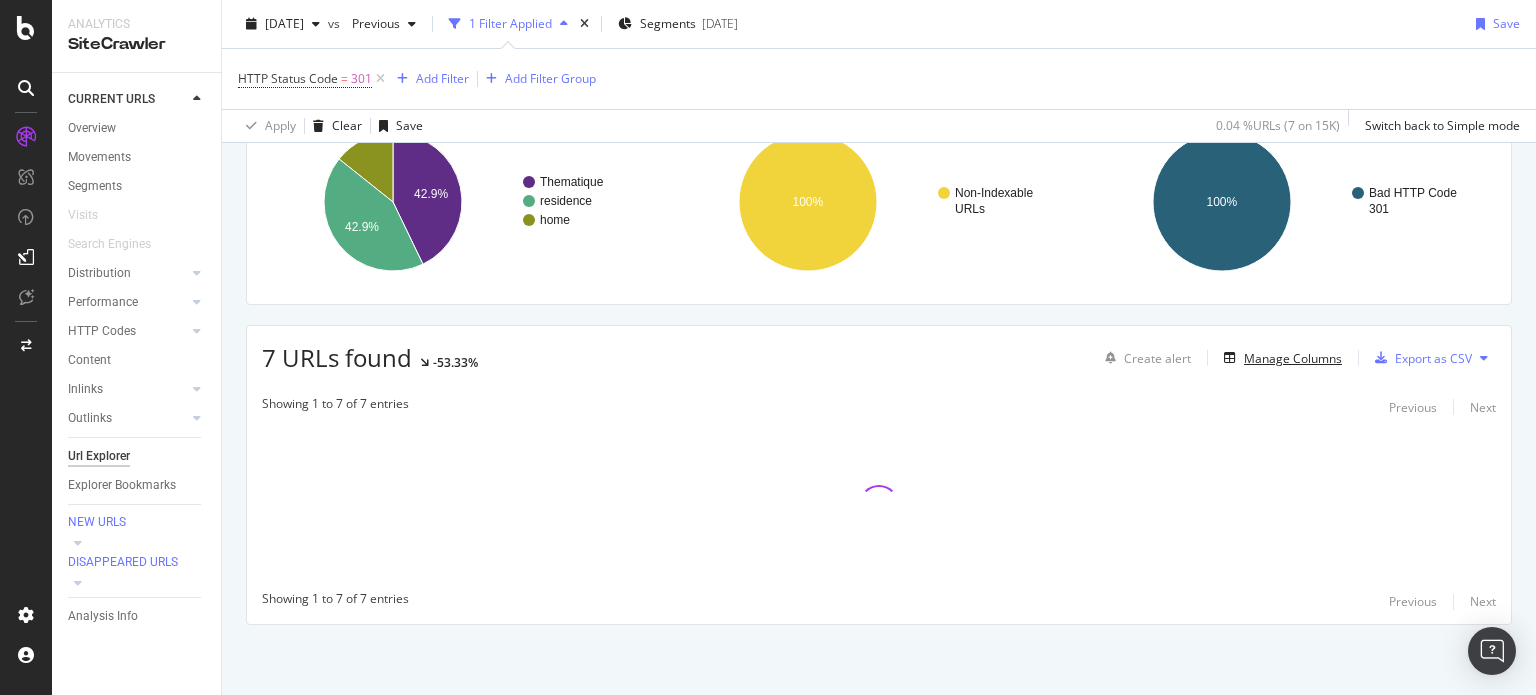 scroll, scrollTop: 173, scrollLeft: 0, axis: vertical 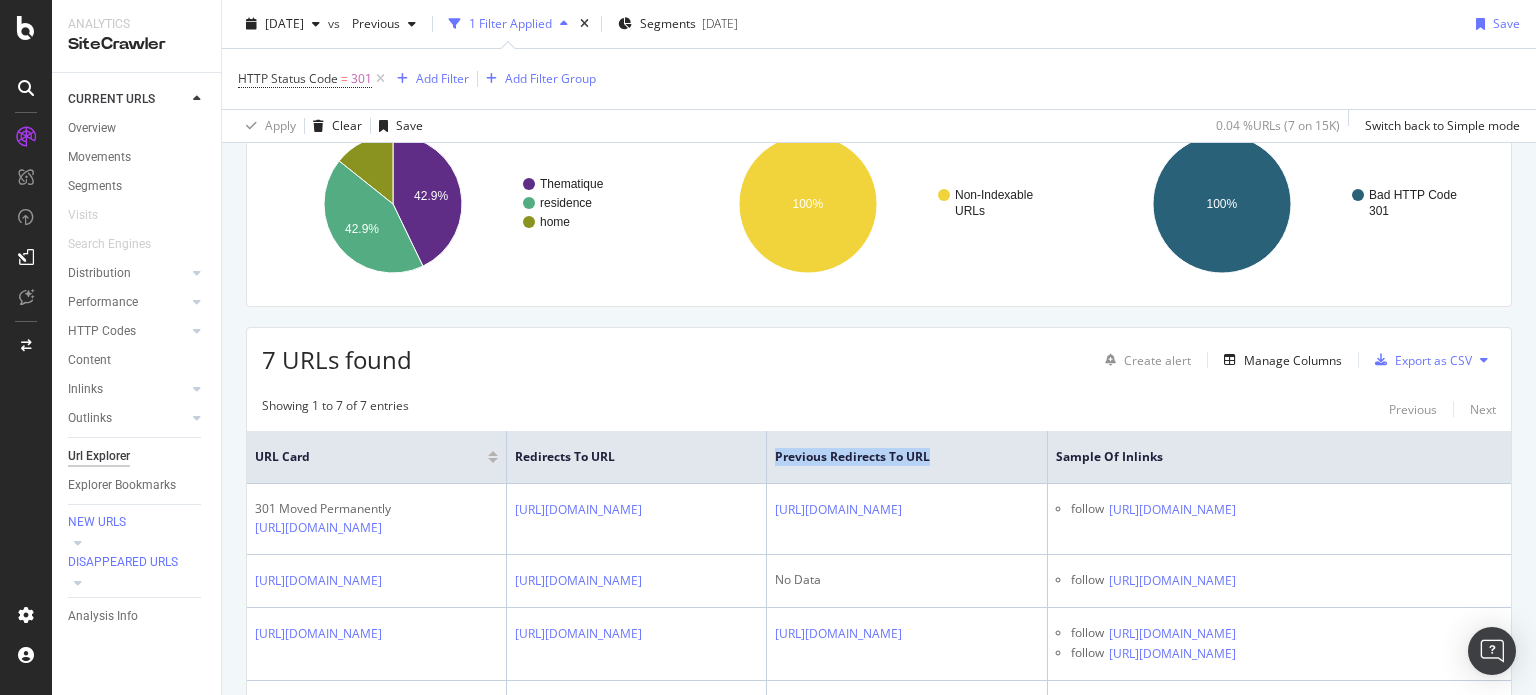 drag, startPoint x: 1052, startPoint y: 454, endPoint x: 1344, endPoint y: 477, distance: 292.90442 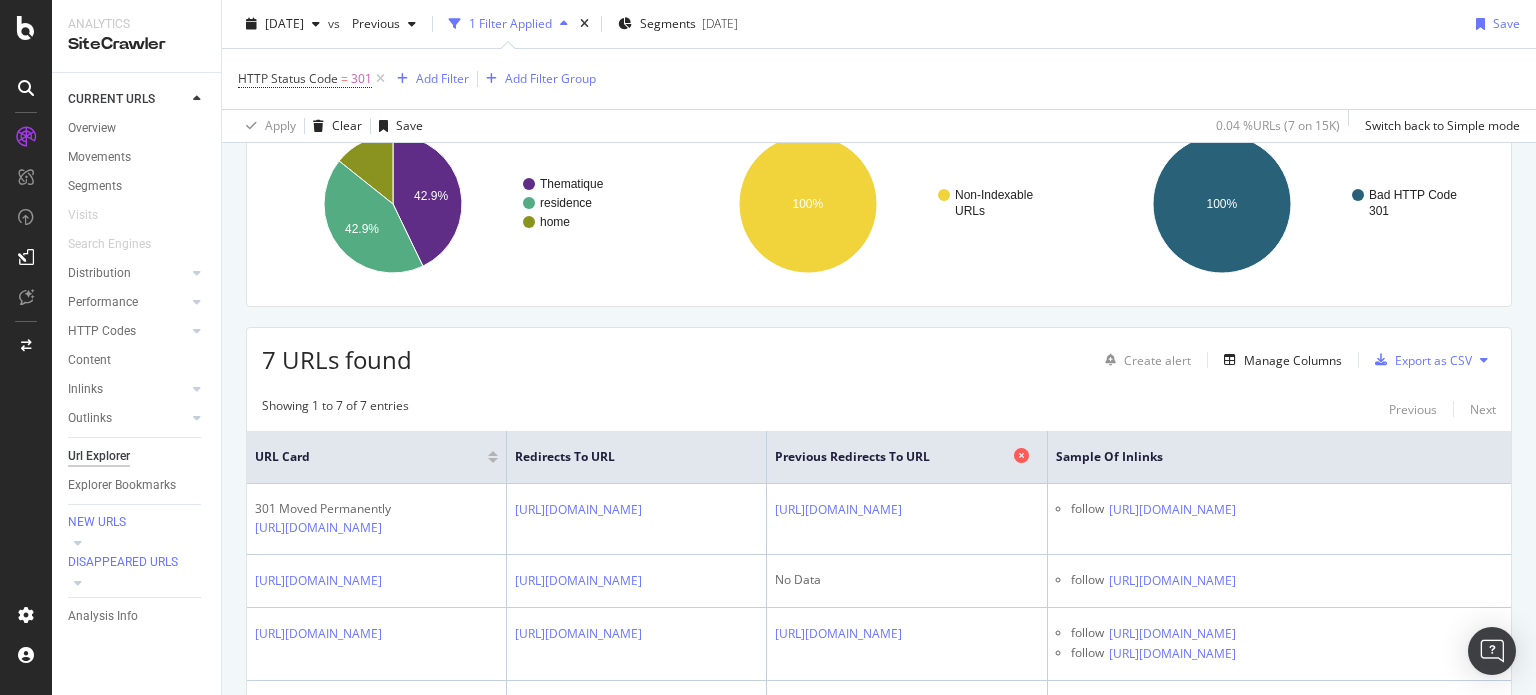 click at bounding box center (1021, 455) 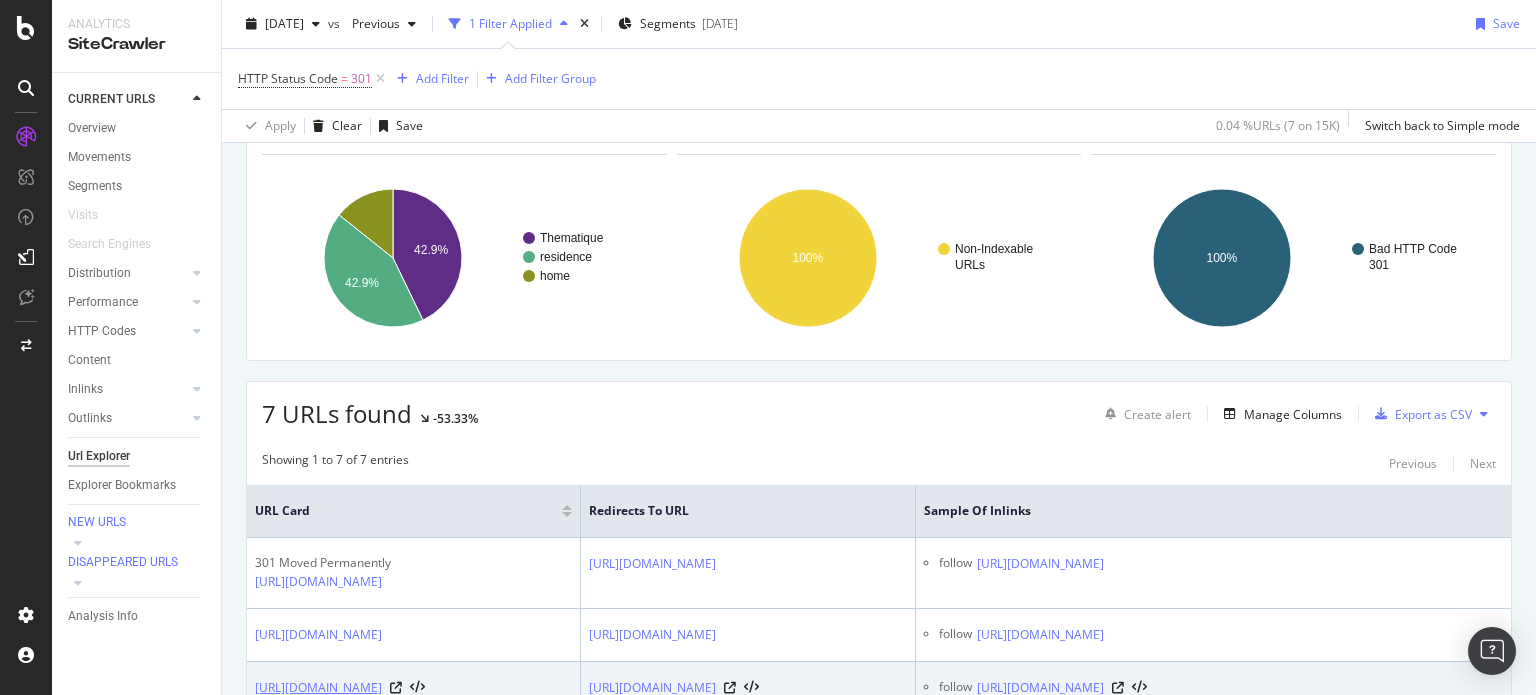 scroll, scrollTop: 300, scrollLeft: 0, axis: vertical 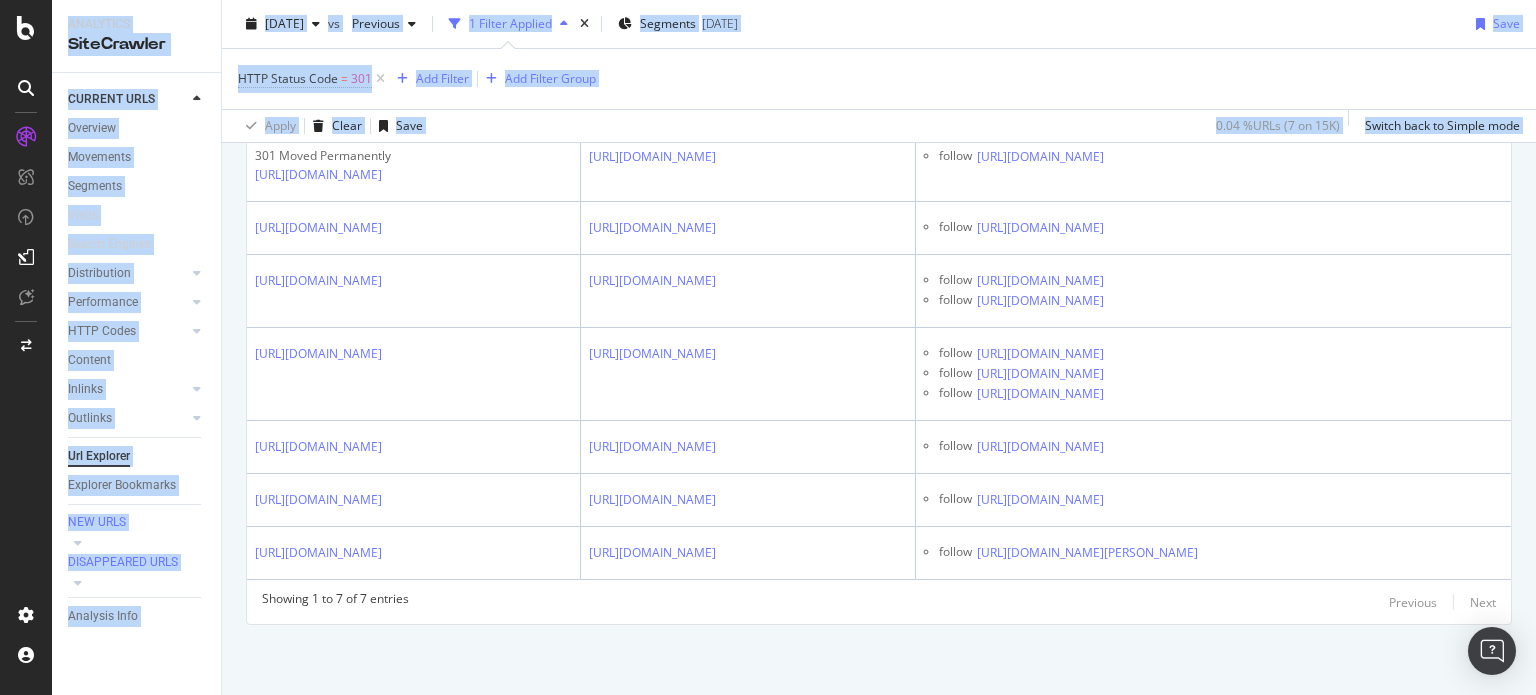 drag, startPoint x: 254, startPoint y: 287, endPoint x: 1510, endPoint y: 551, distance: 1283.4453 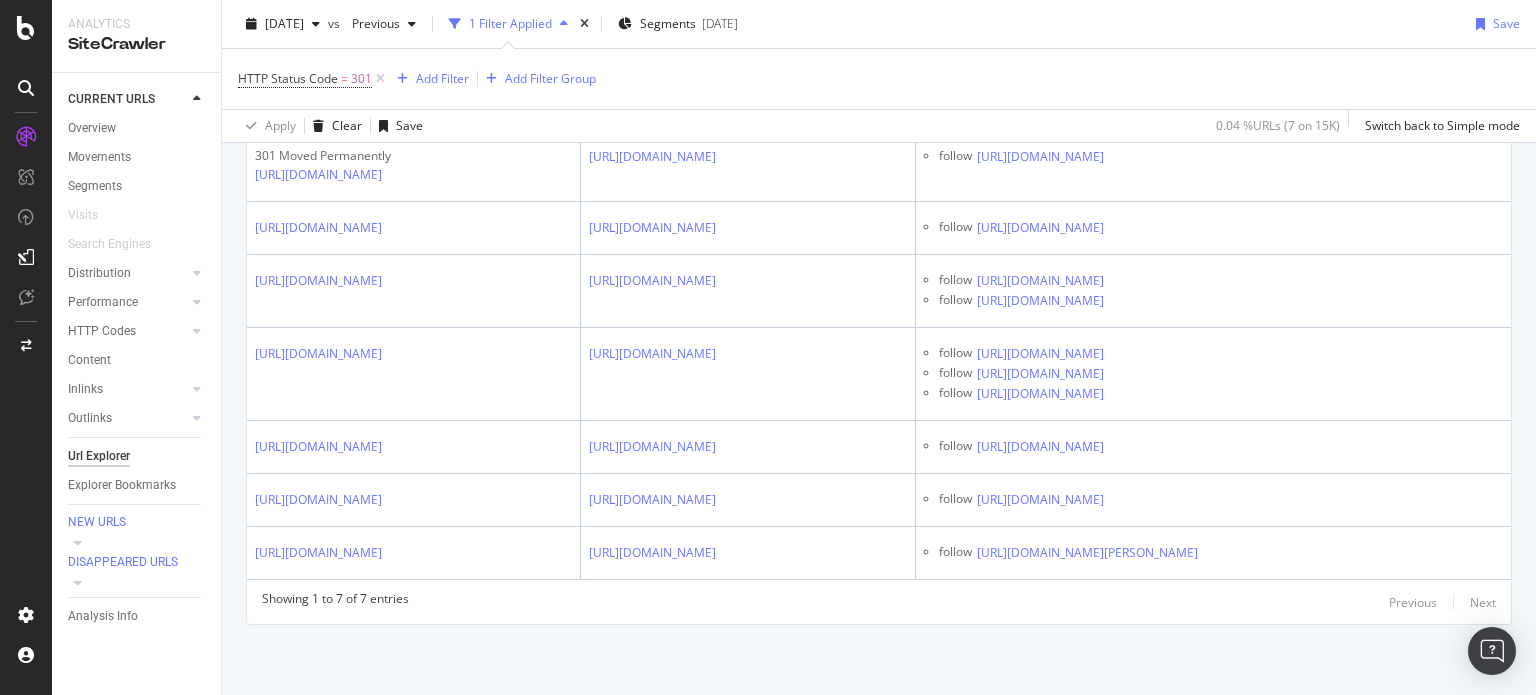 click on "Showing 1 to 7 of 7 entries Previous Next" at bounding box center [879, 602] 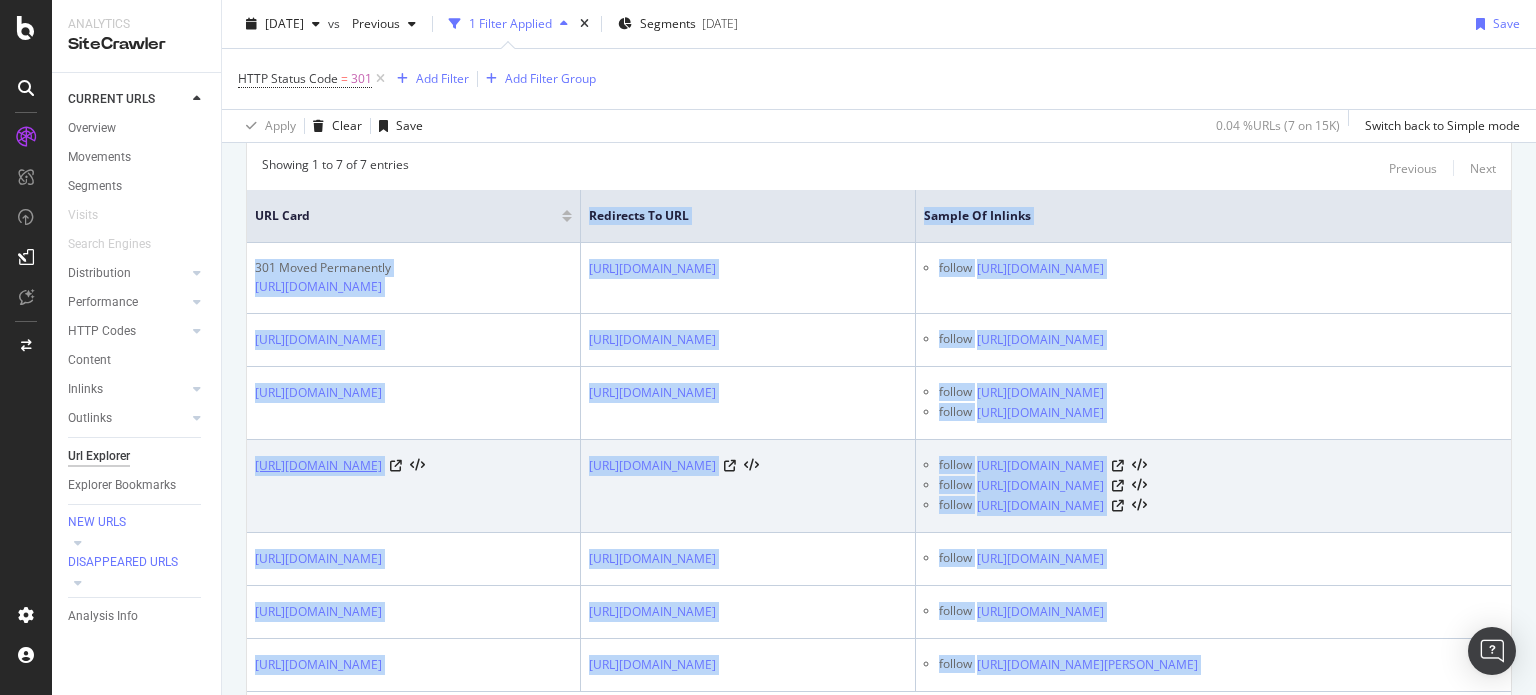 scroll, scrollTop: 14, scrollLeft: 0, axis: vertical 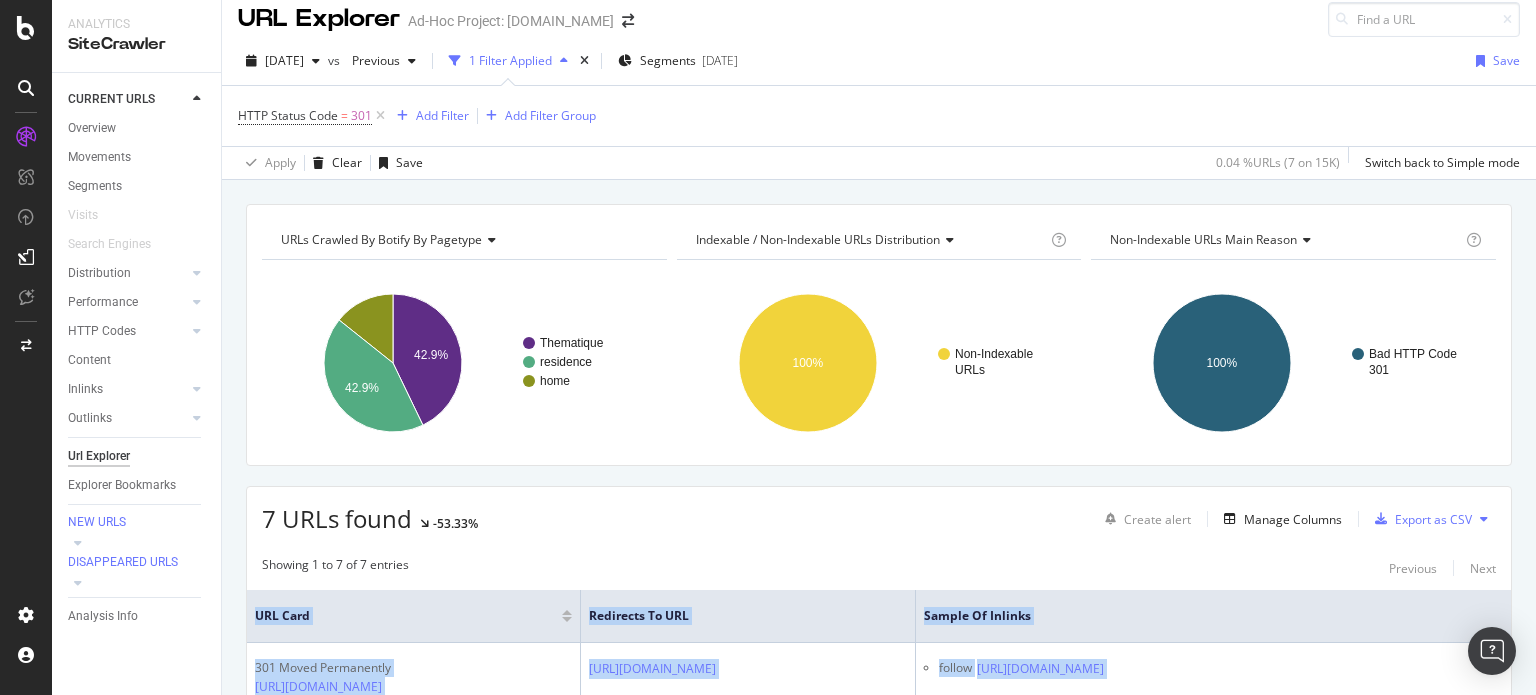 drag, startPoint x: 449, startPoint y: 597, endPoint x: 264, endPoint y: 621, distance: 186.55026 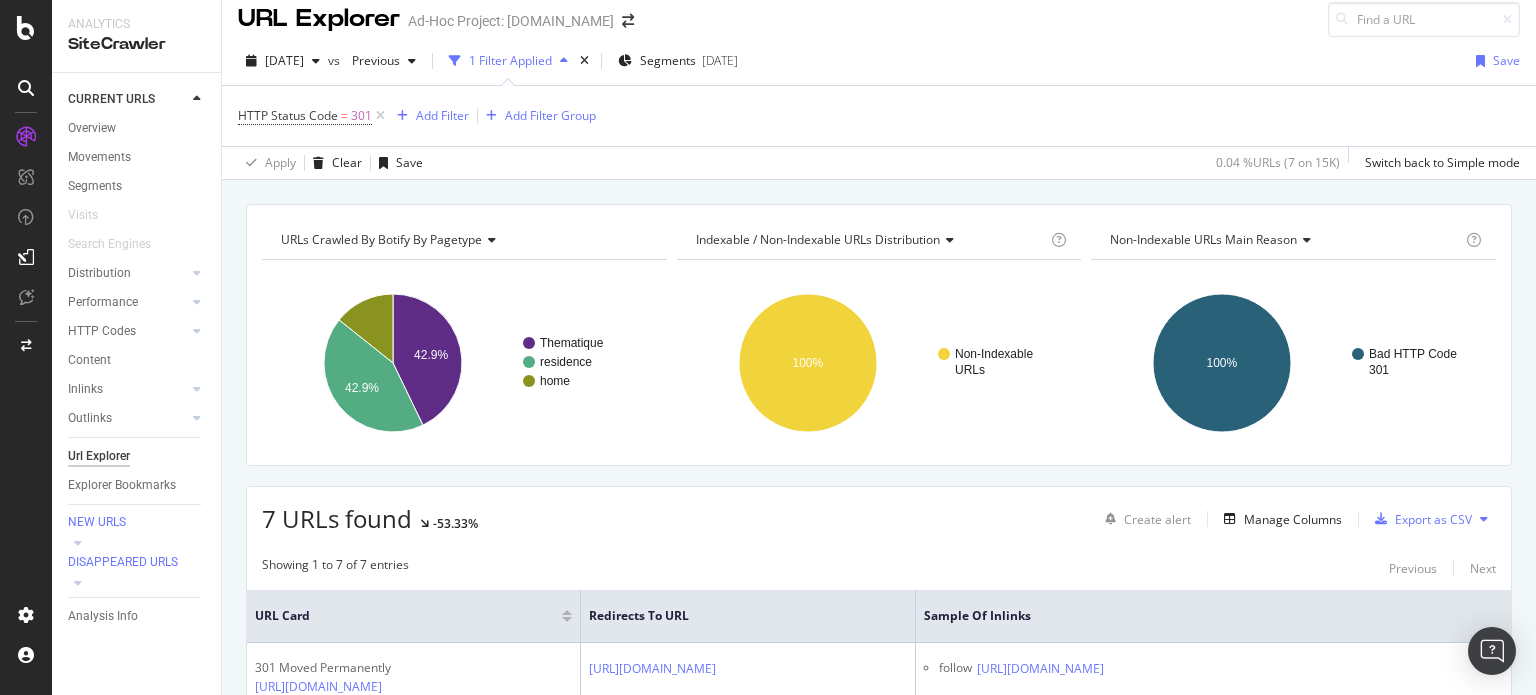 drag, startPoint x: 25, startPoint y: 15, endPoint x: 21, endPoint y: 27, distance: 12.649111 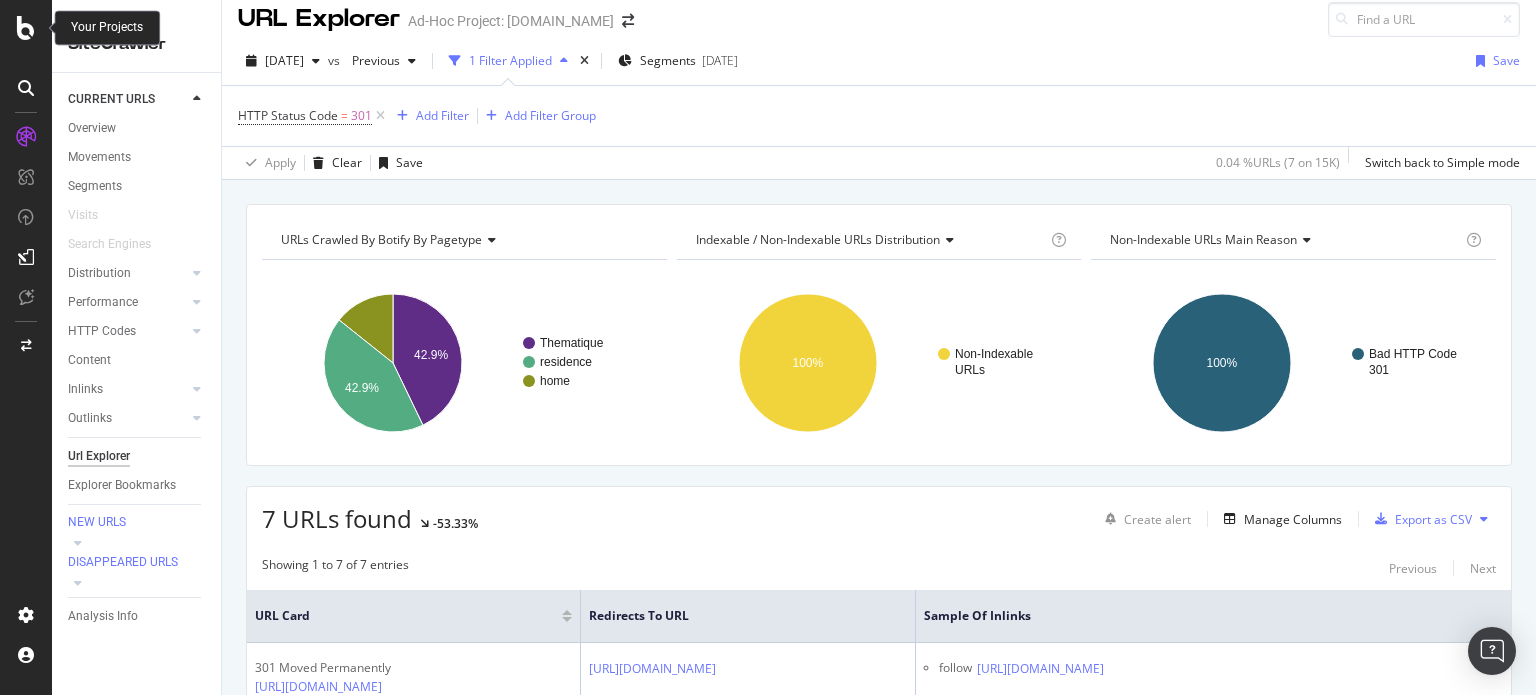click at bounding box center [26, 28] 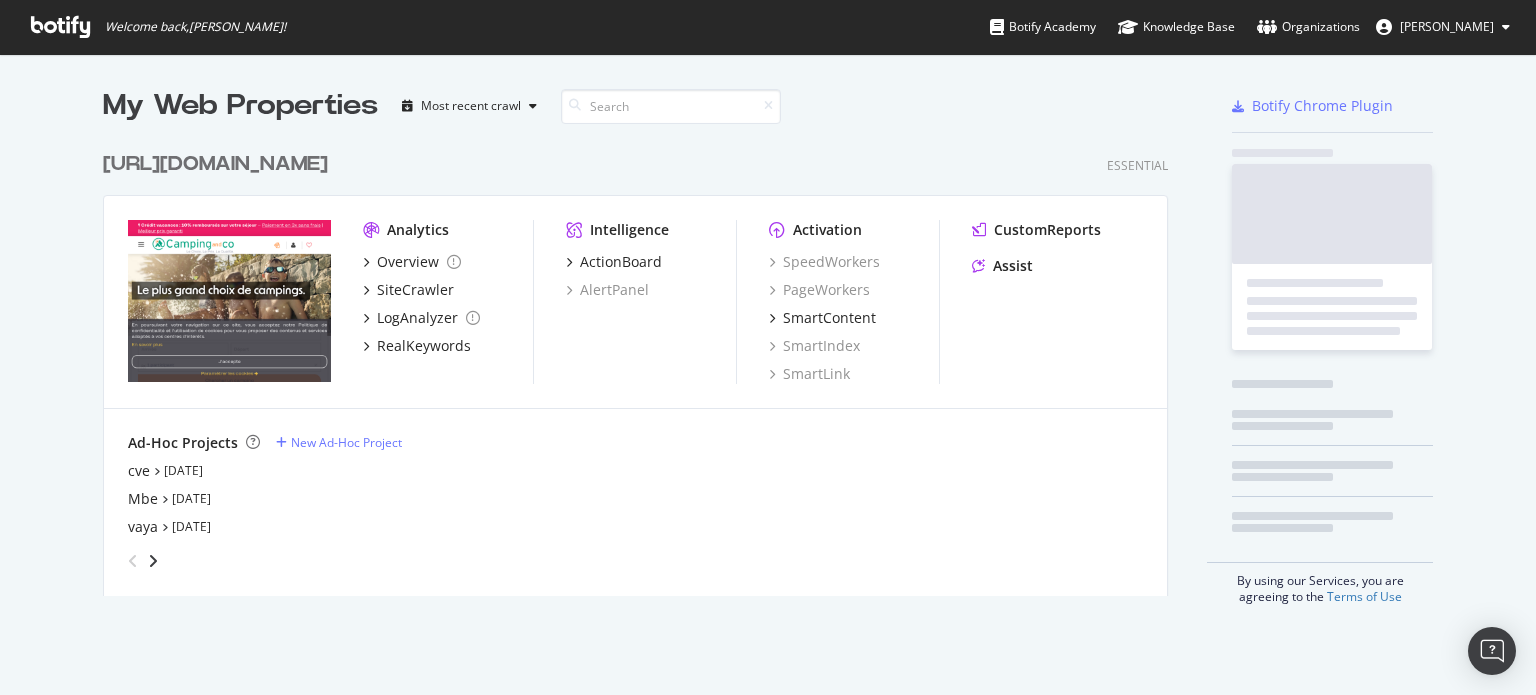 scroll, scrollTop: 16, scrollLeft: 16, axis: both 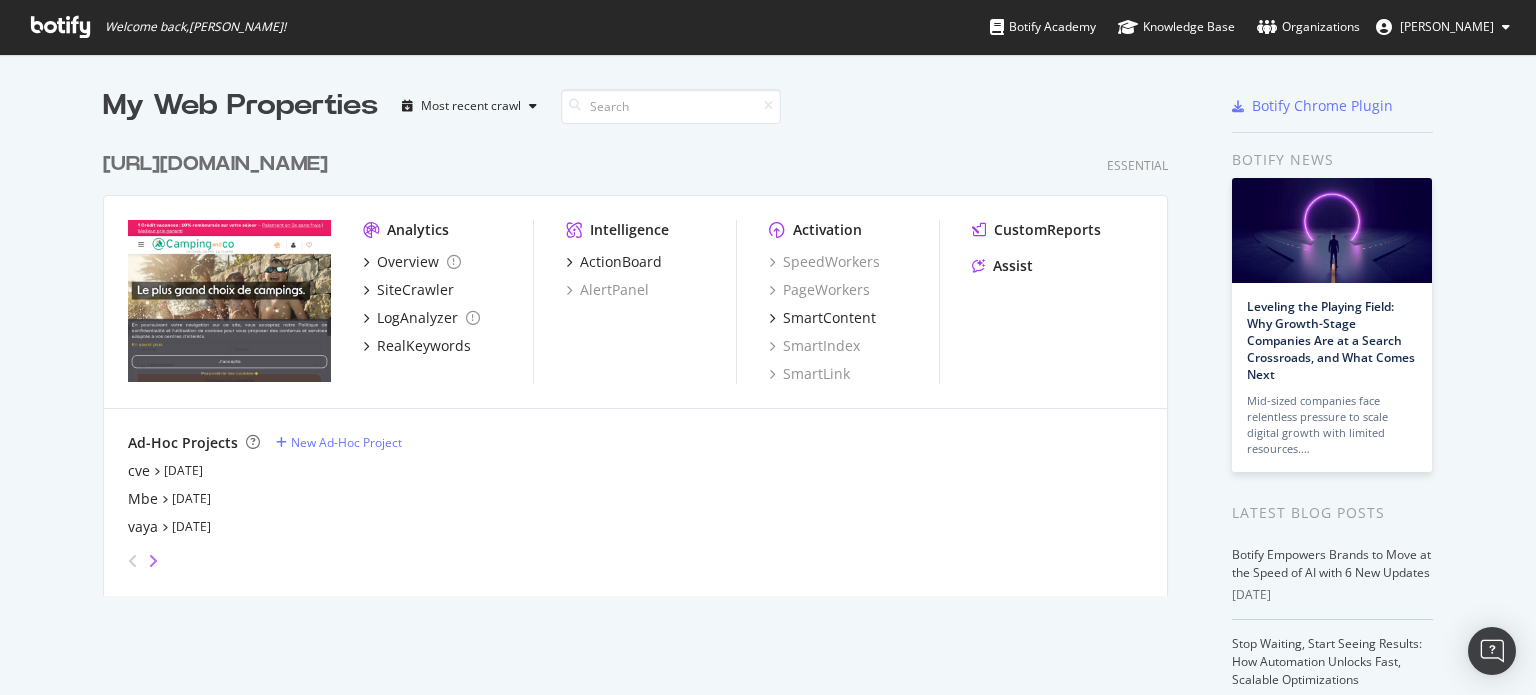 click at bounding box center (153, 561) 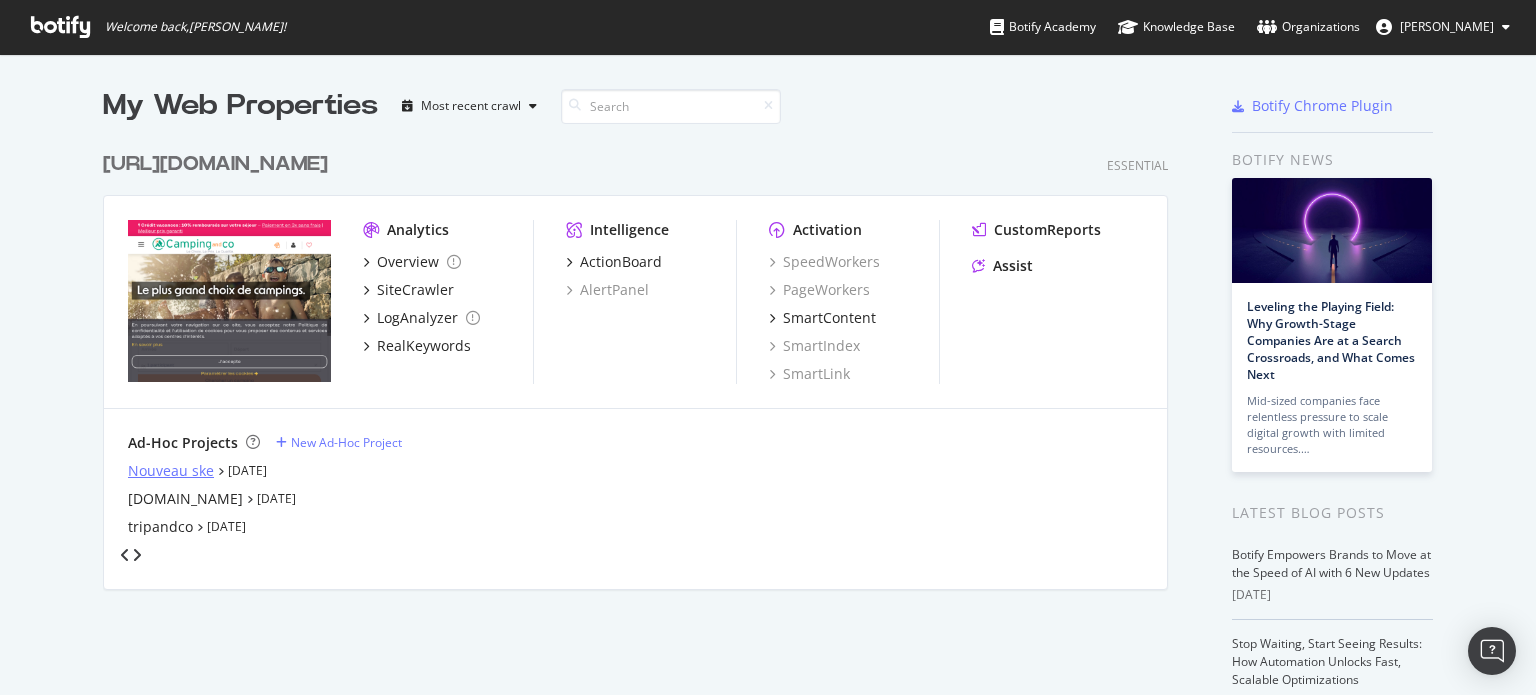 click on "Nouveau ske" at bounding box center (171, 471) 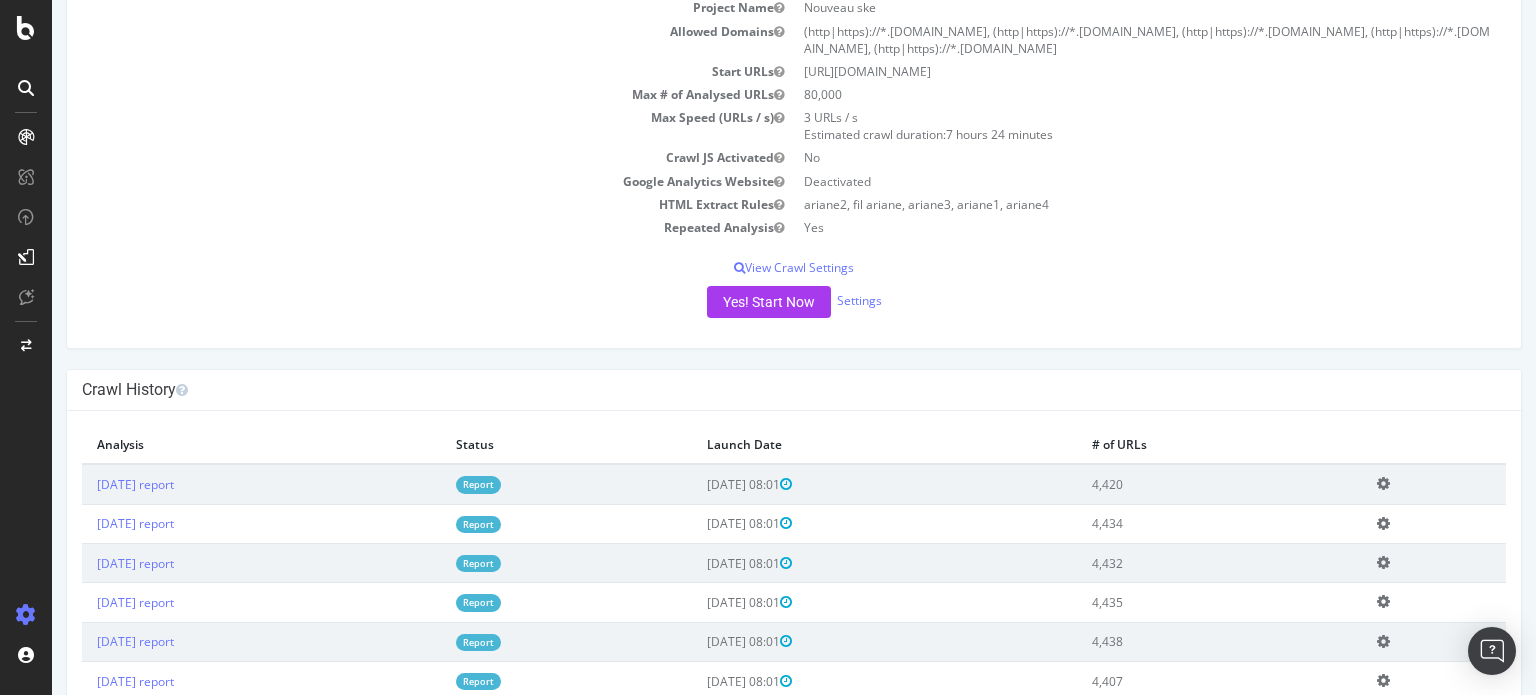 scroll, scrollTop: 400, scrollLeft: 0, axis: vertical 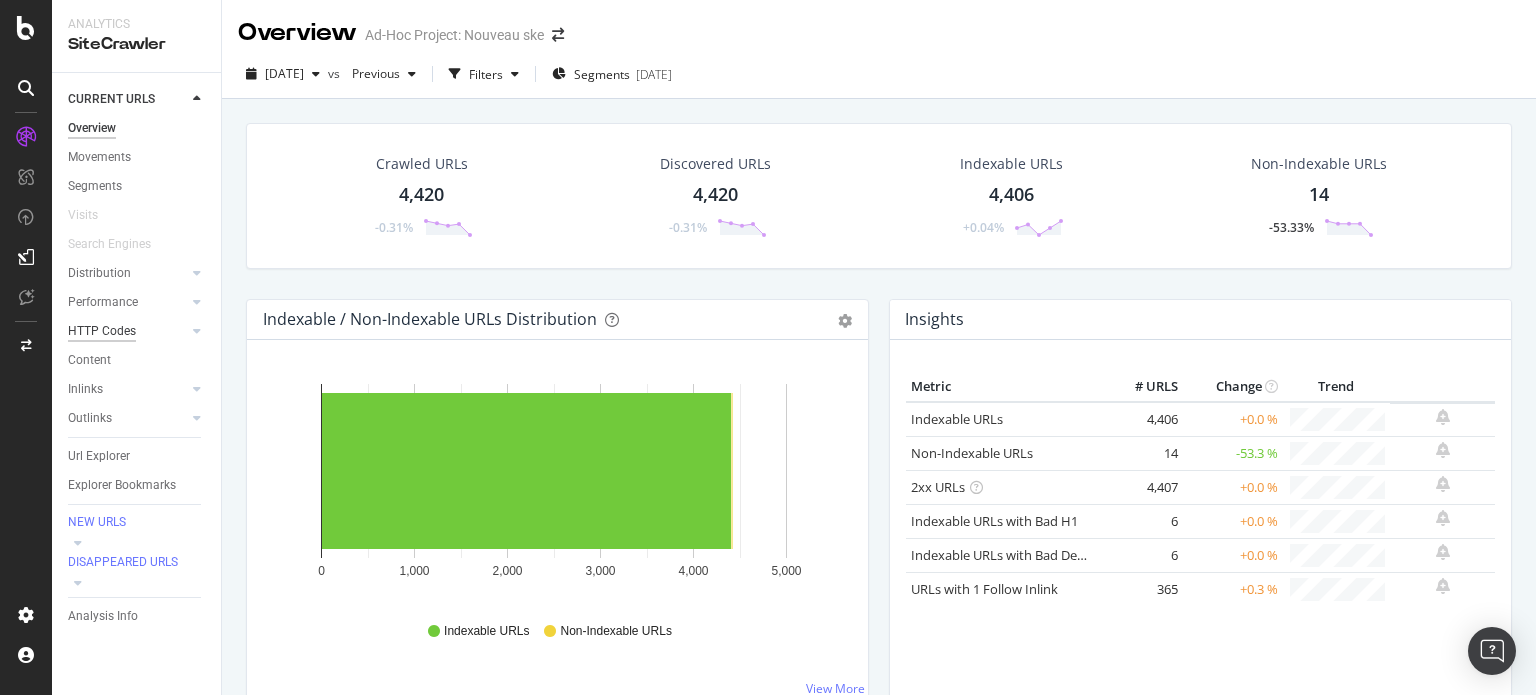 click on "HTTP Codes" at bounding box center (102, 331) 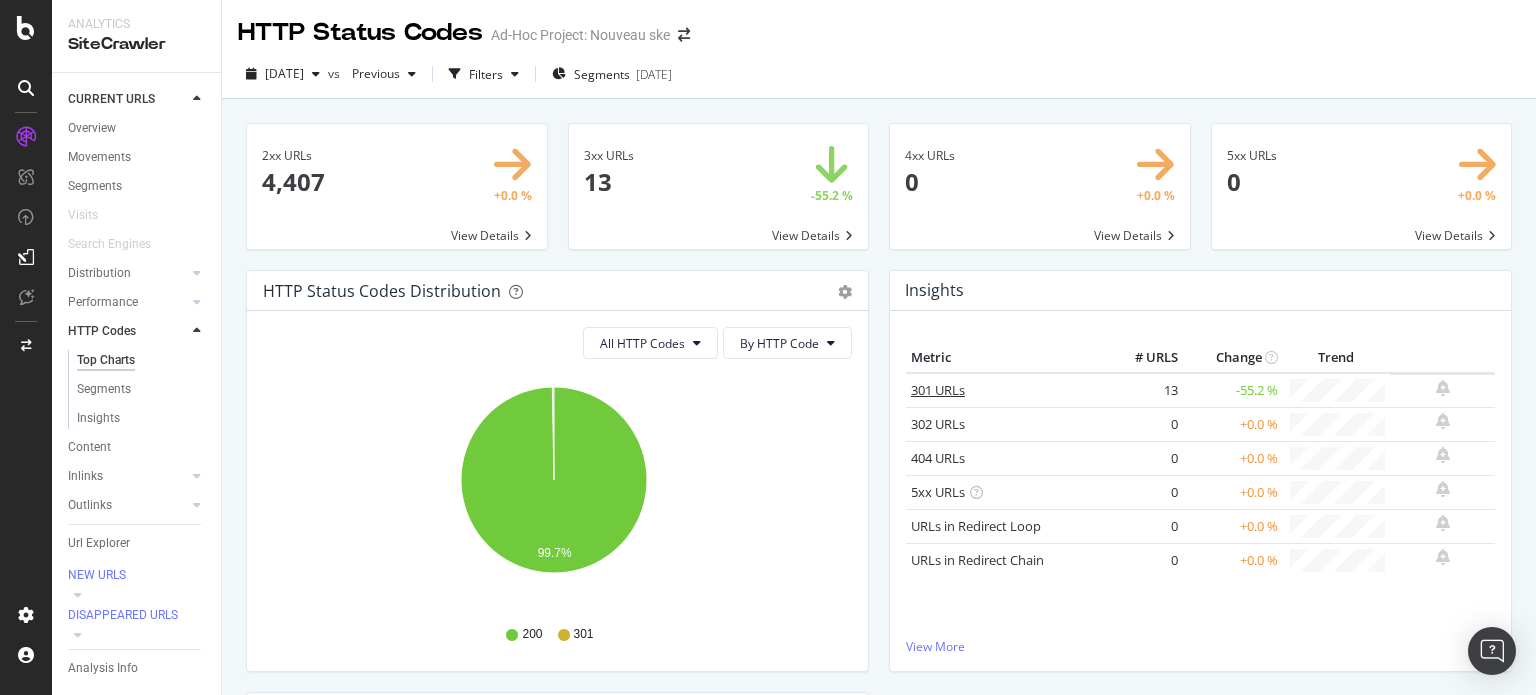 click on "301 URLs" at bounding box center (938, 390) 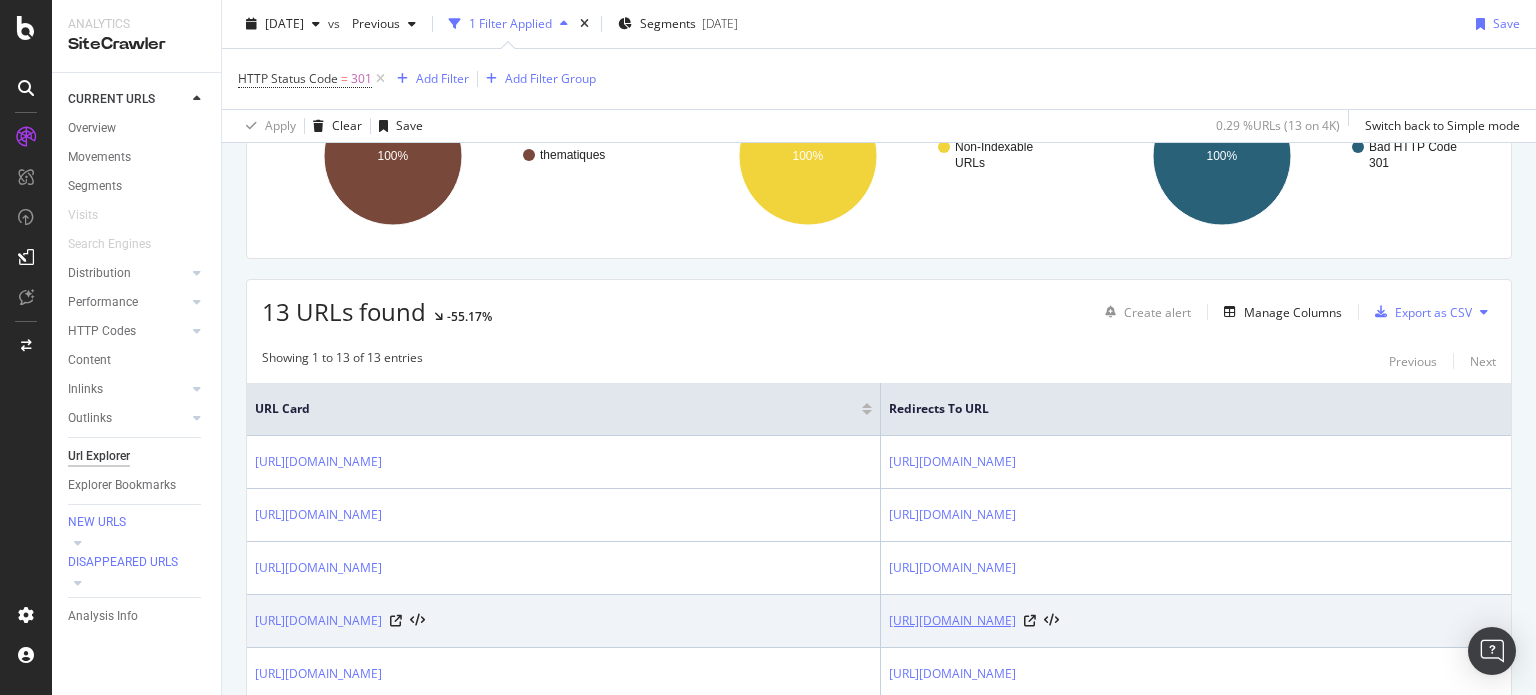 scroll, scrollTop: 200, scrollLeft: 0, axis: vertical 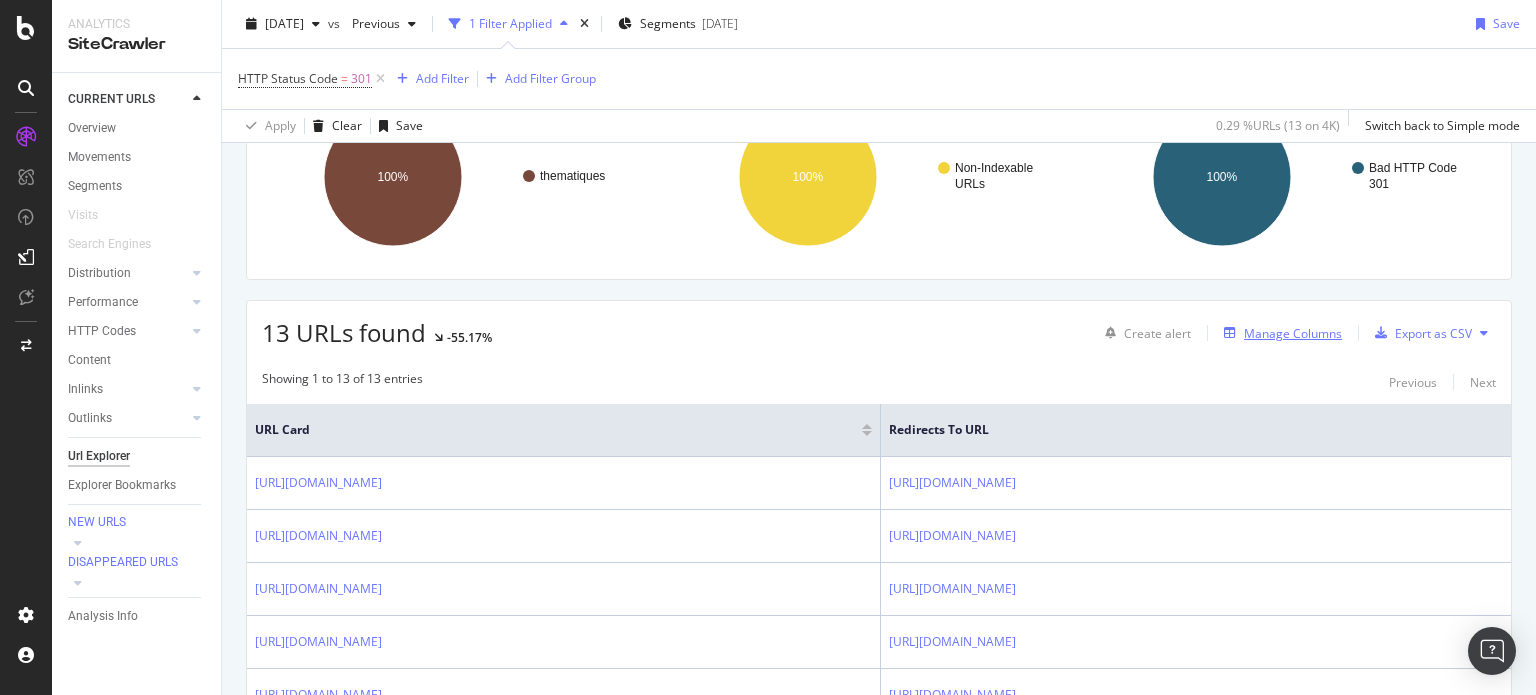 click on "Manage Columns" at bounding box center (1293, 333) 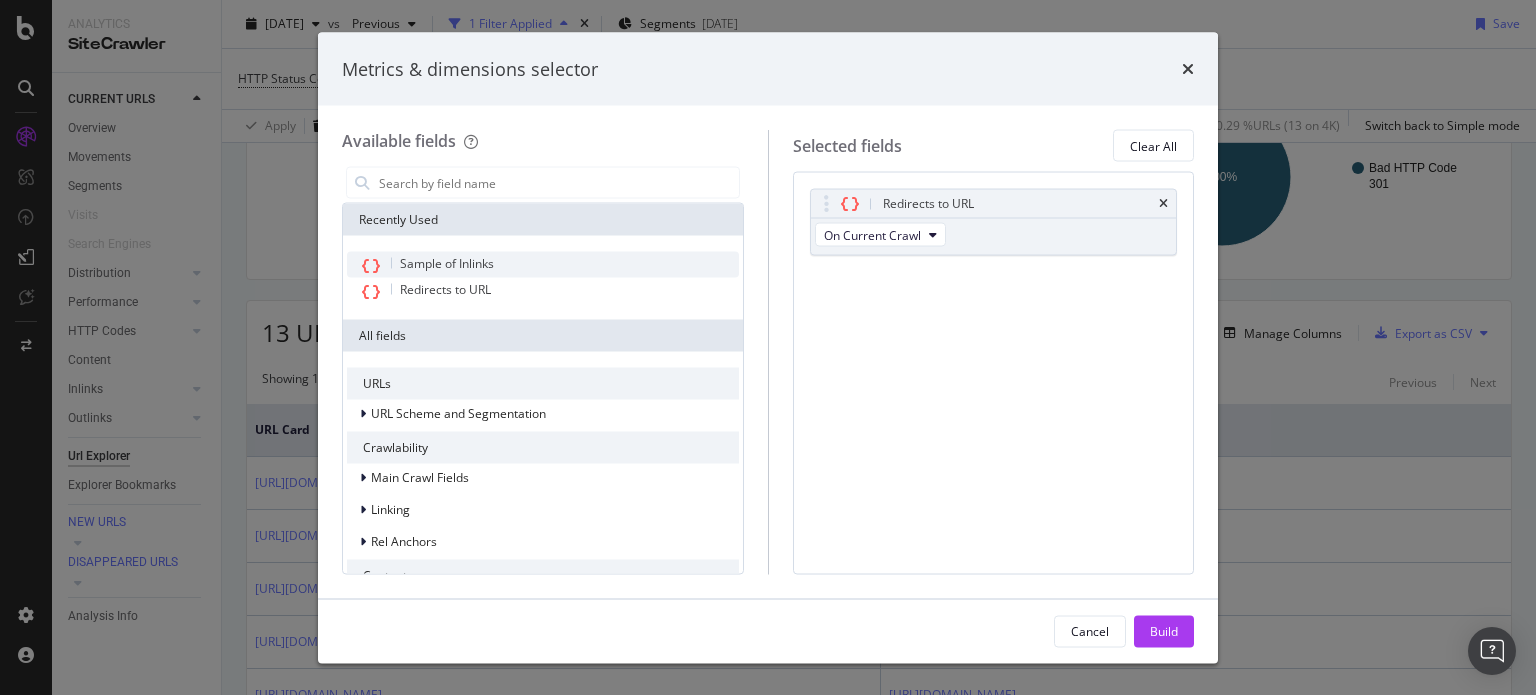 click on "Sample of Inlinks" at bounding box center (447, 263) 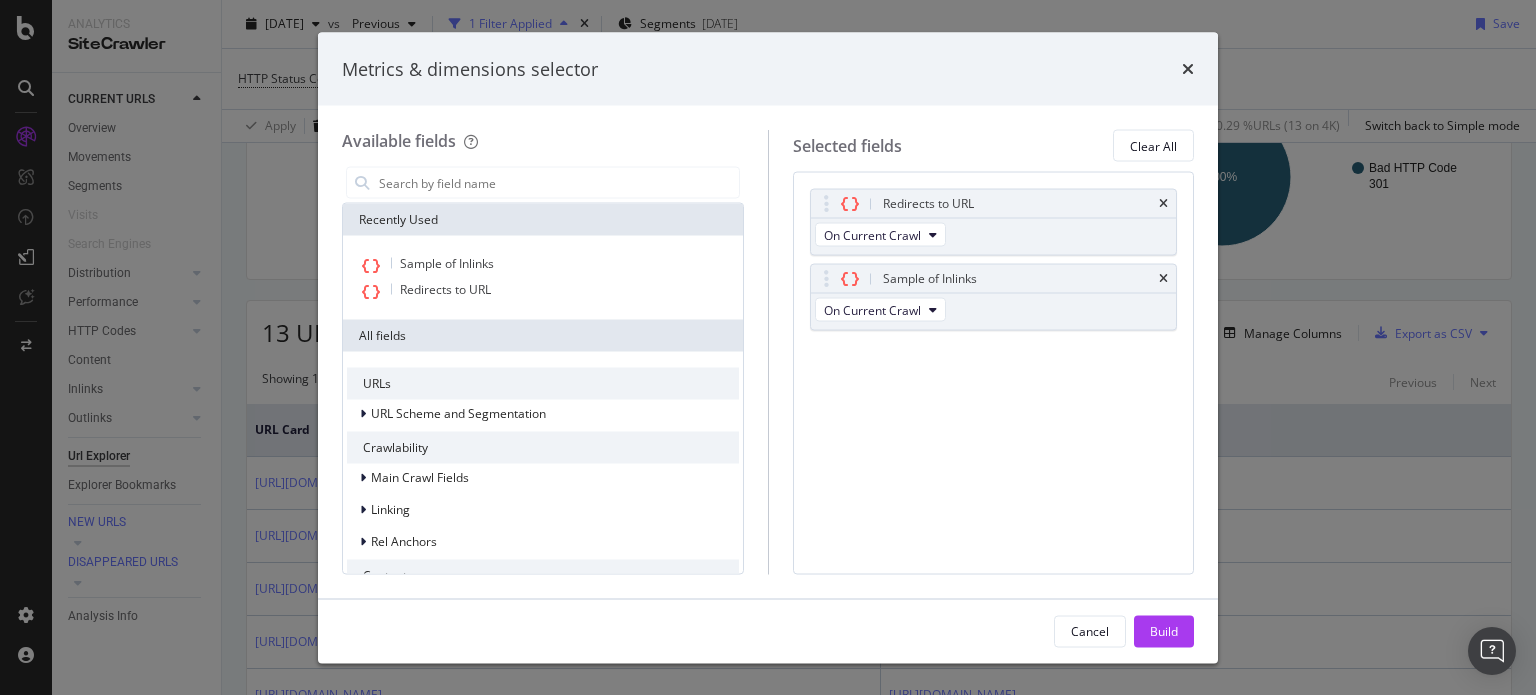 click on "Build" at bounding box center (1164, 631) 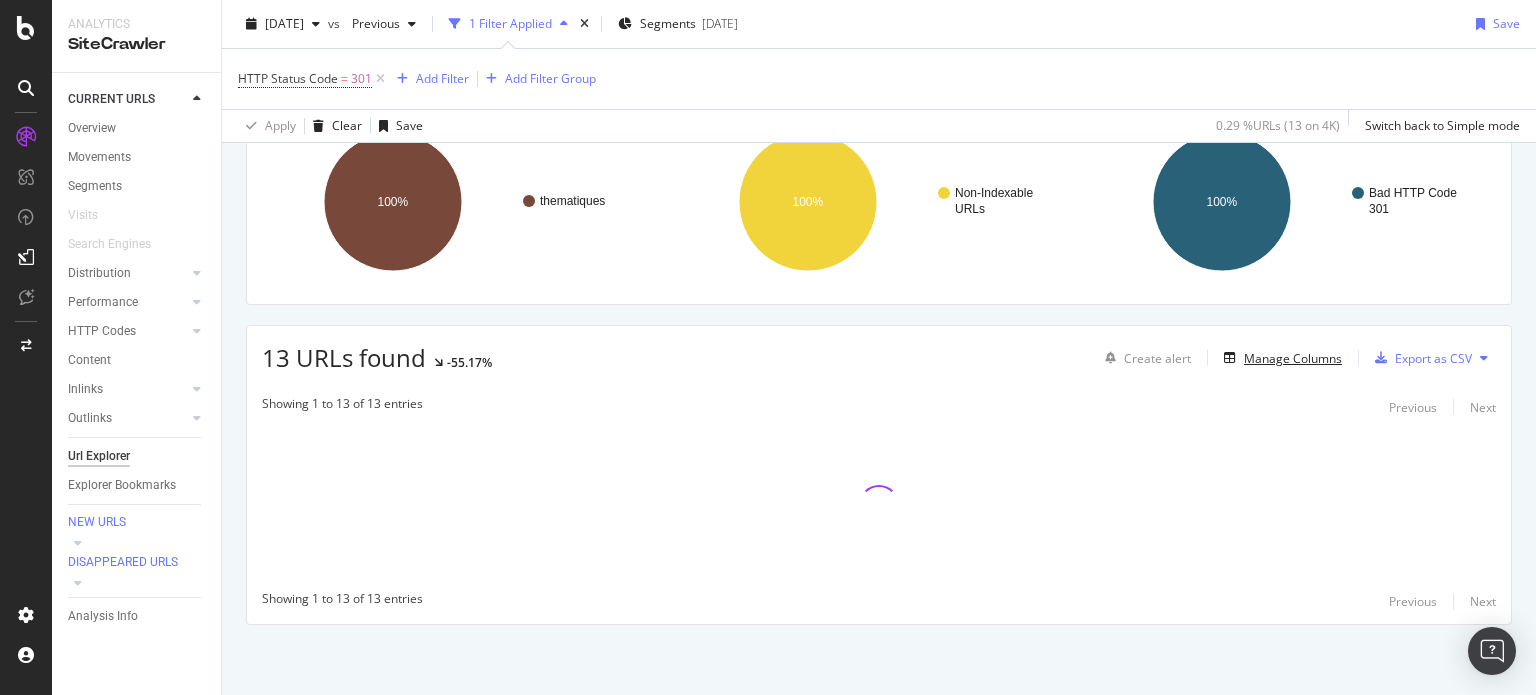scroll, scrollTop: 173, scrollLeft: 0, axis: vertical 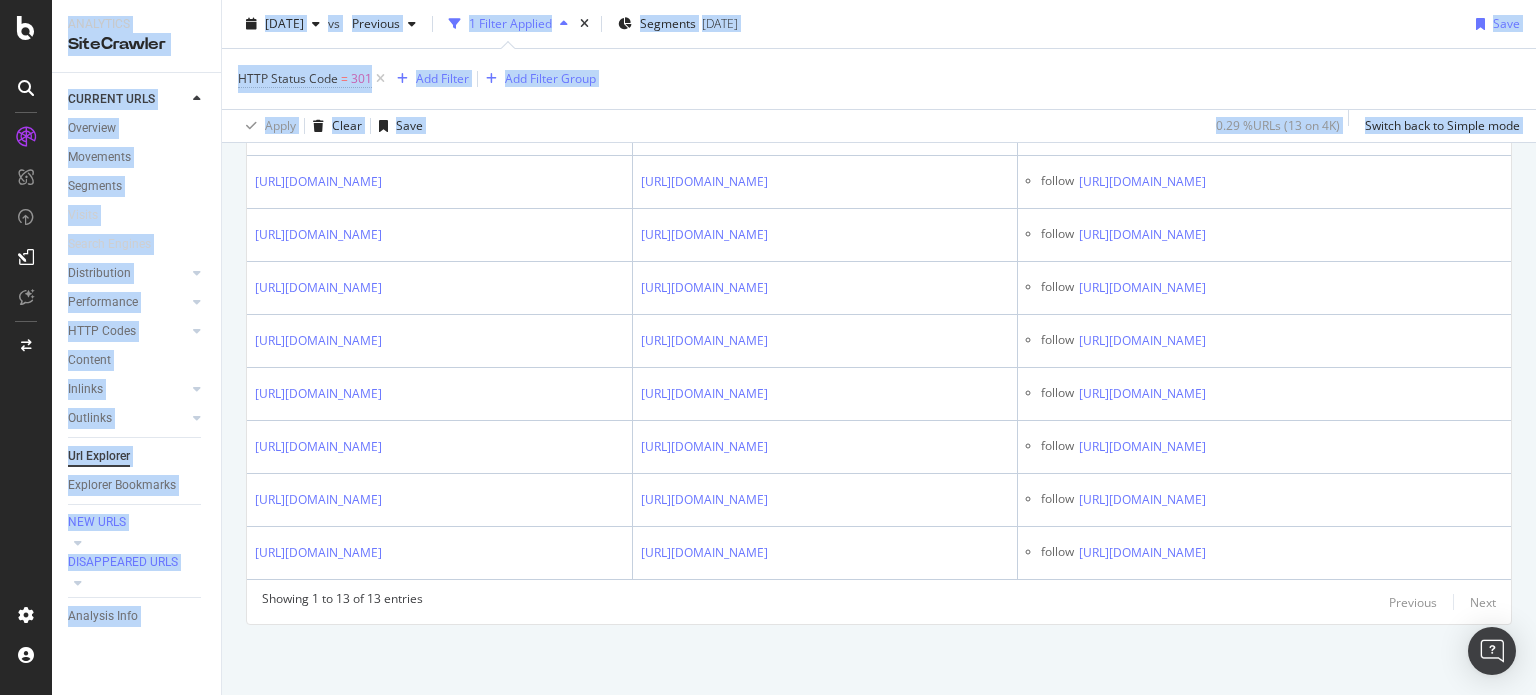 drag, startPoint x: 240, startPoint y: 356, endPoint x: 1512, endPoint y: 542, distance: 1285.5271 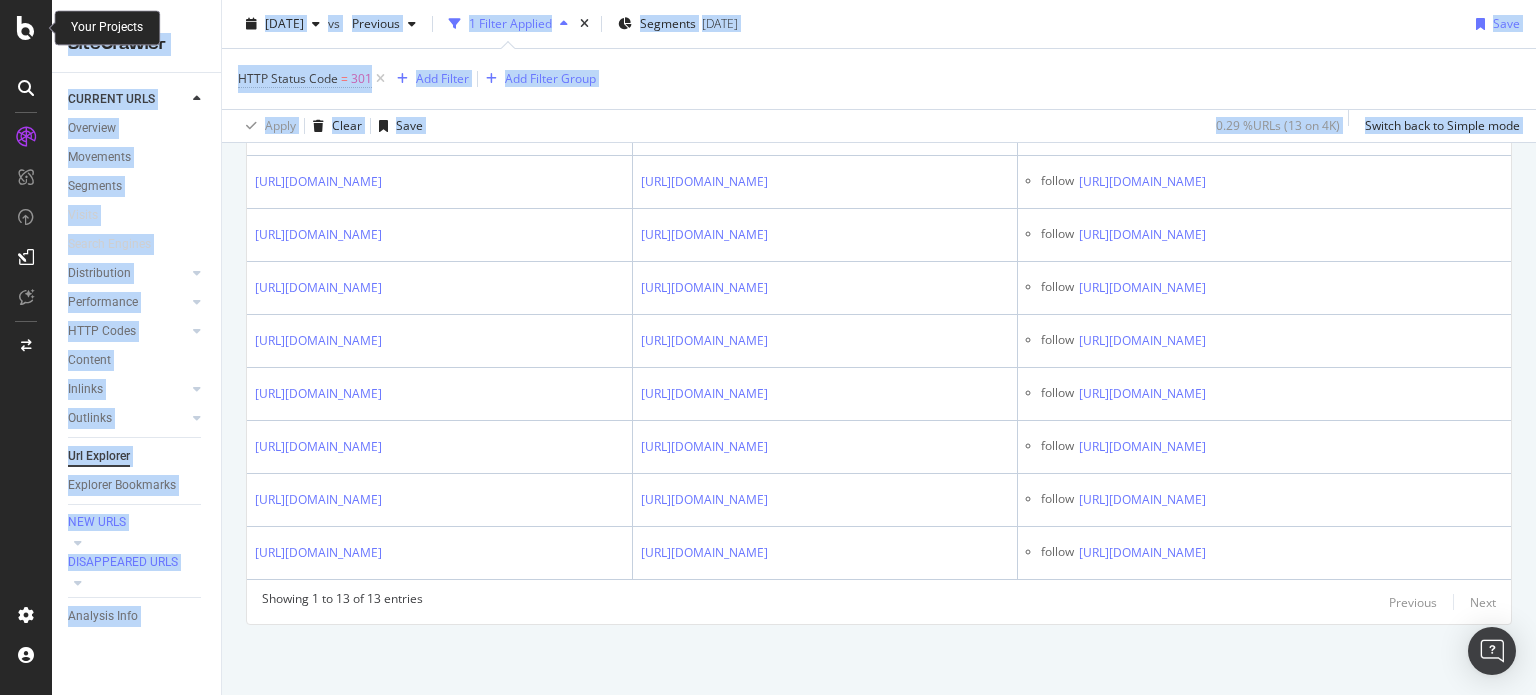 click at bounding box center [26, 28] 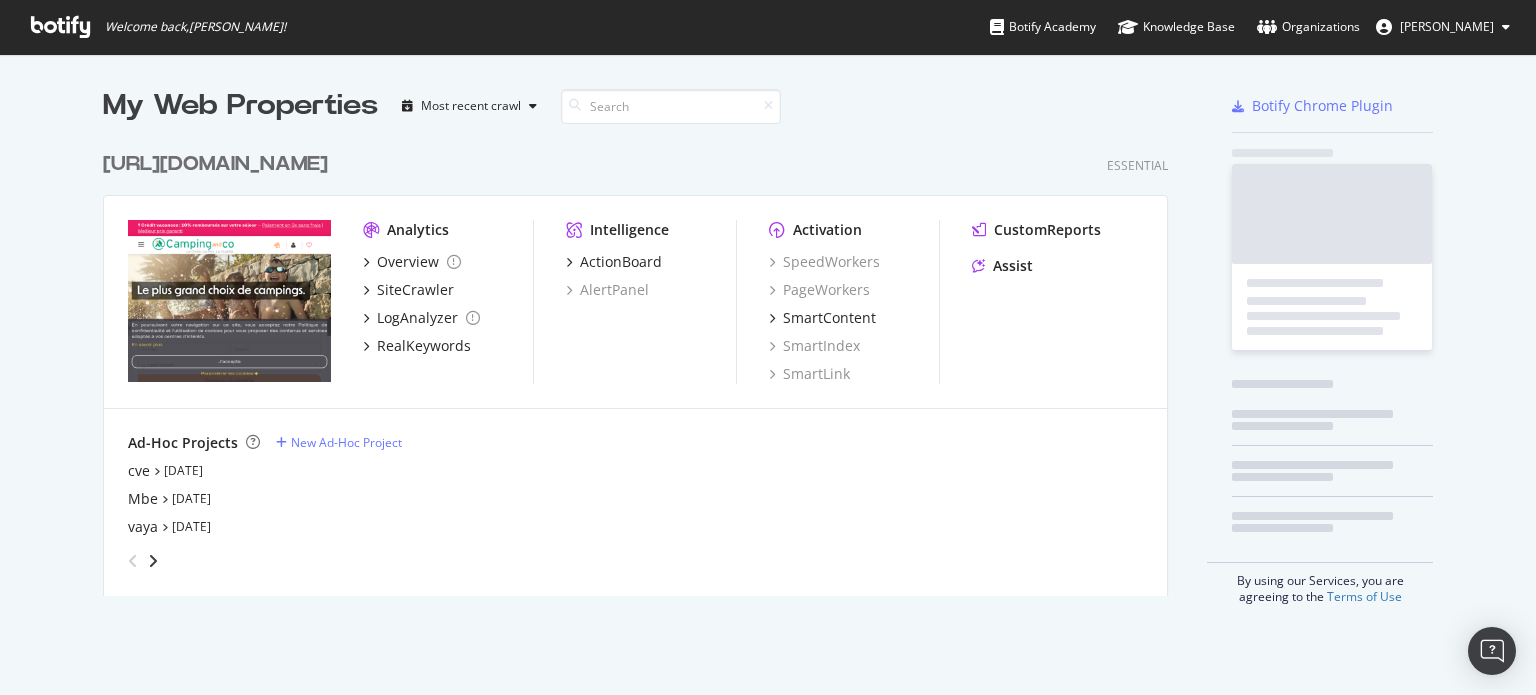 scroll, scrollTop: 16, scrollLeft: 16, axis: both 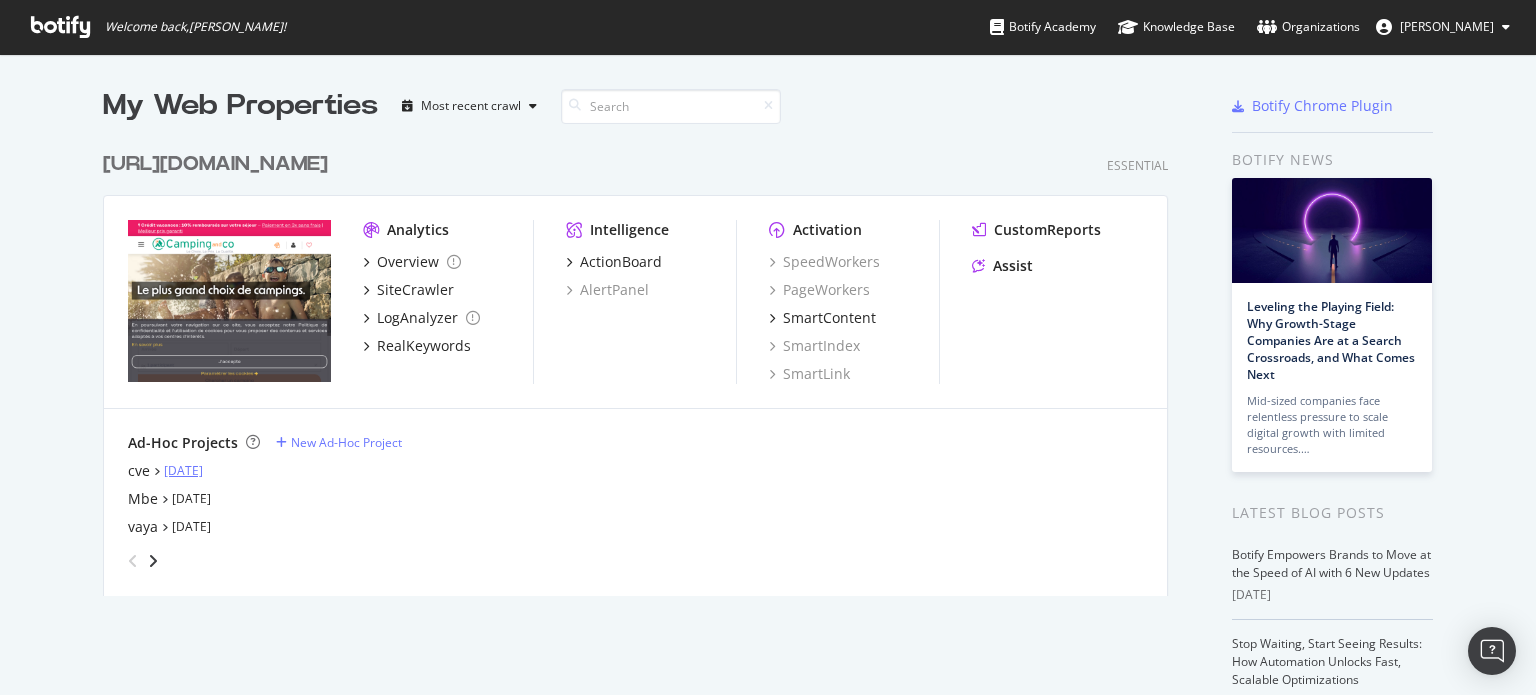click on "[DATE]" at bounding box center [183, 470] 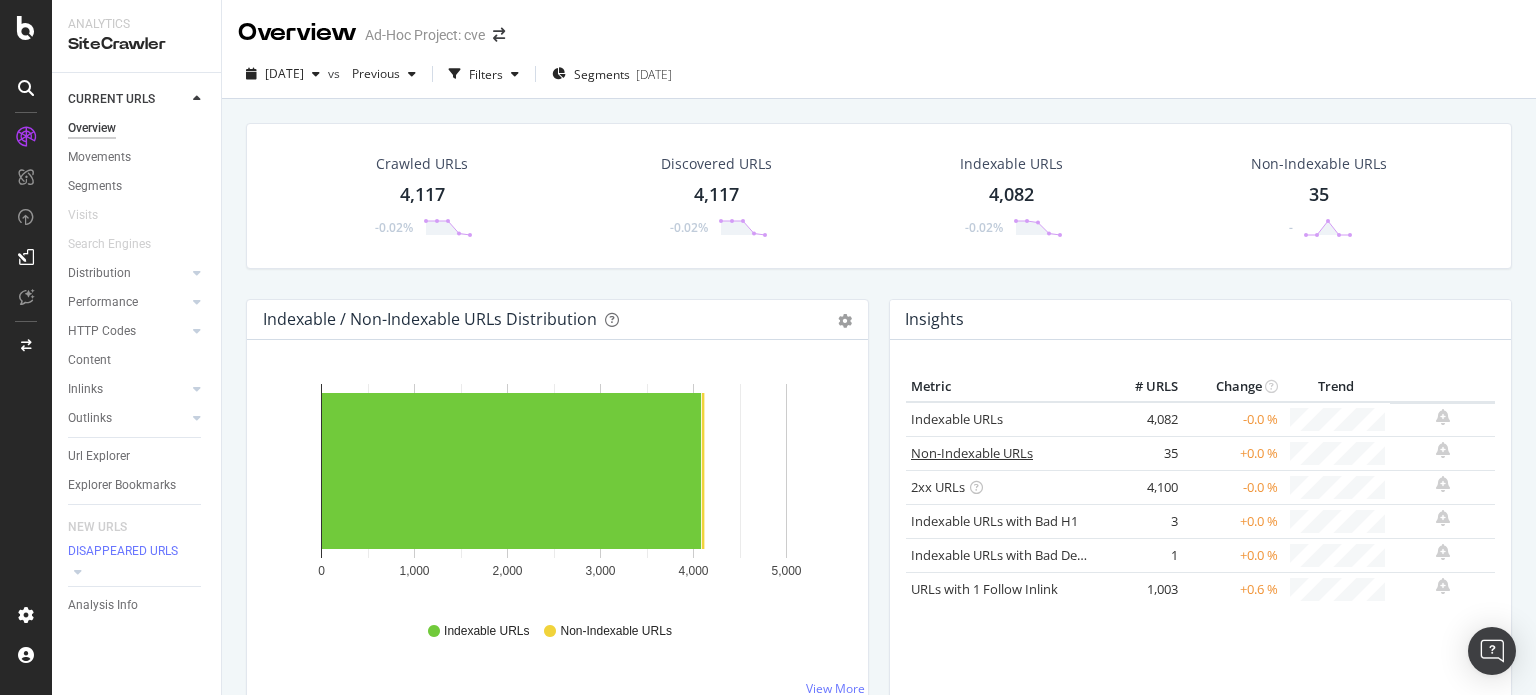 click on "Non-Indexable URLs" at bounding box center (972, 453) 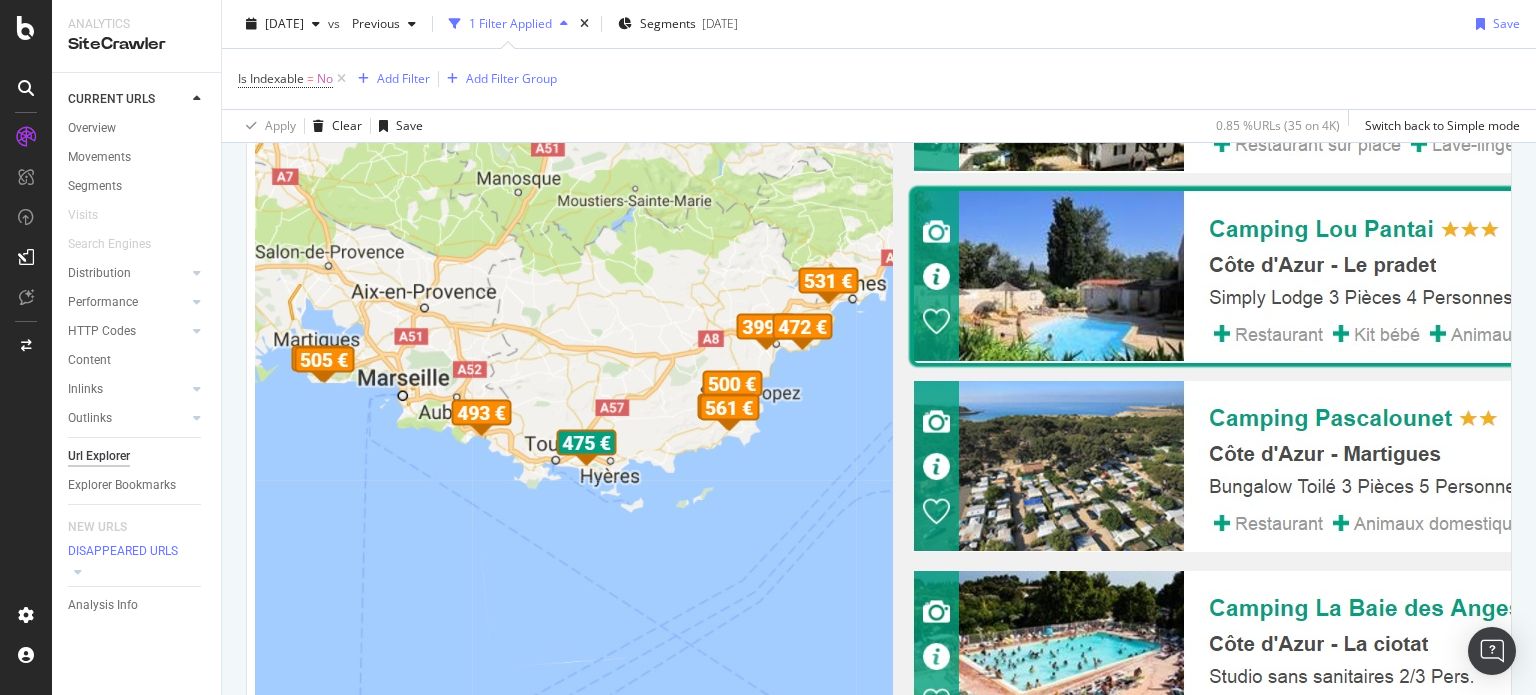 scroll, scrollTop: 1100, scrollLeft: 0, axis: vertical 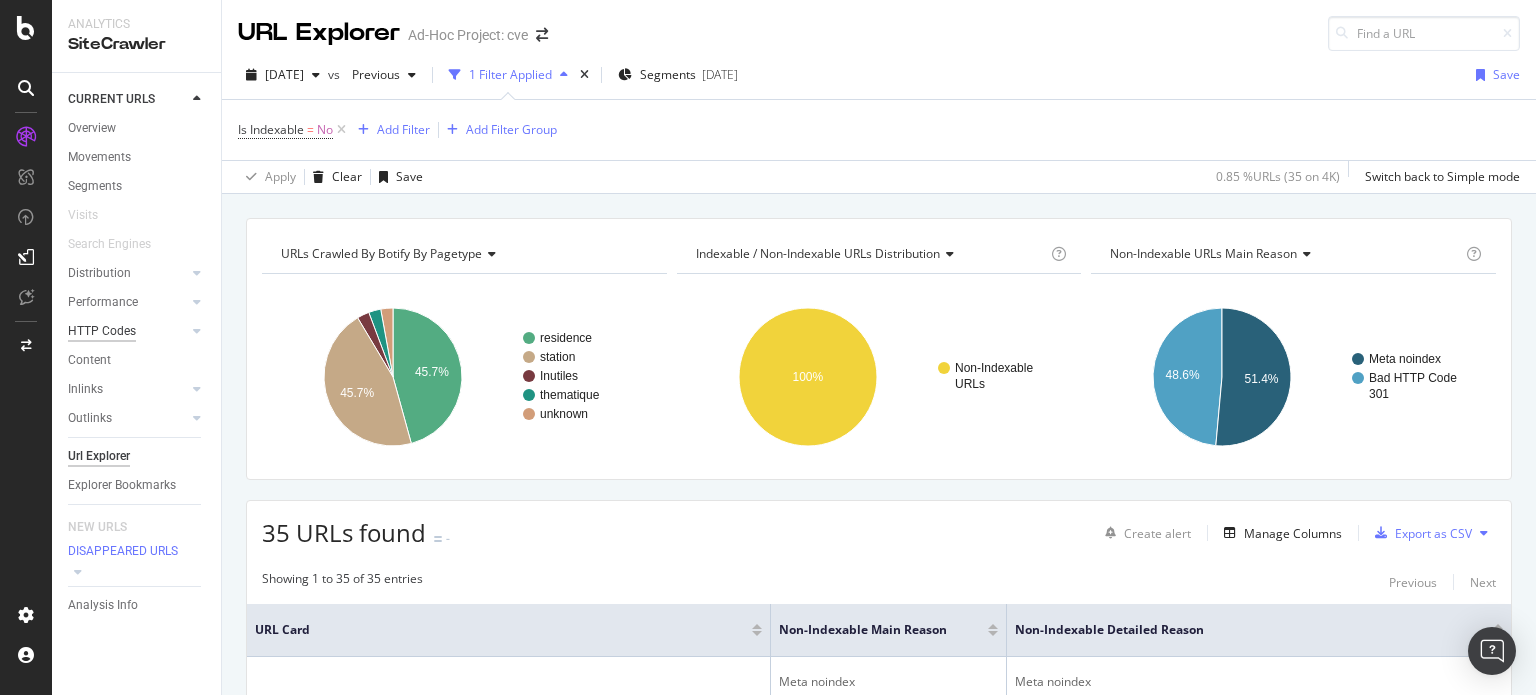 click on "HTTP Codes" at bounding box center (102, 331) 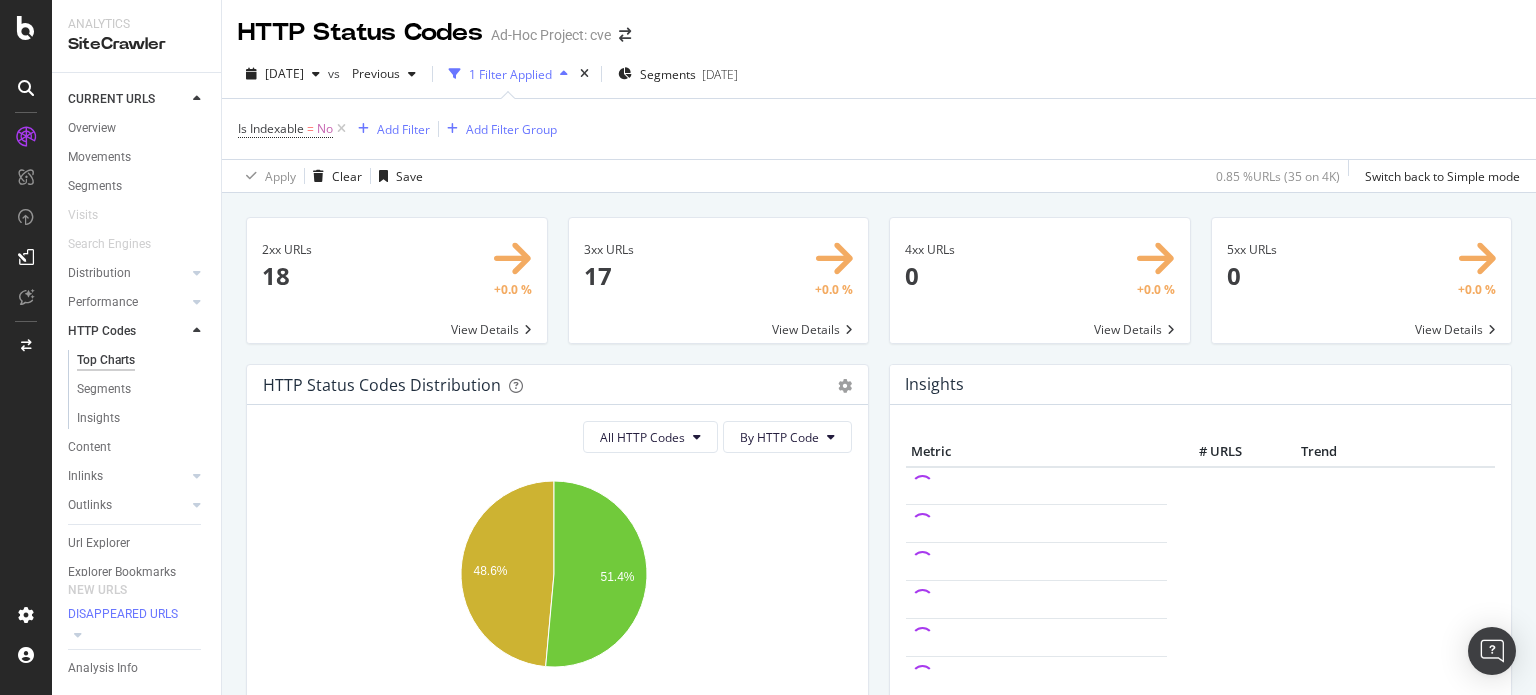 click at bounding box center [397, 280] 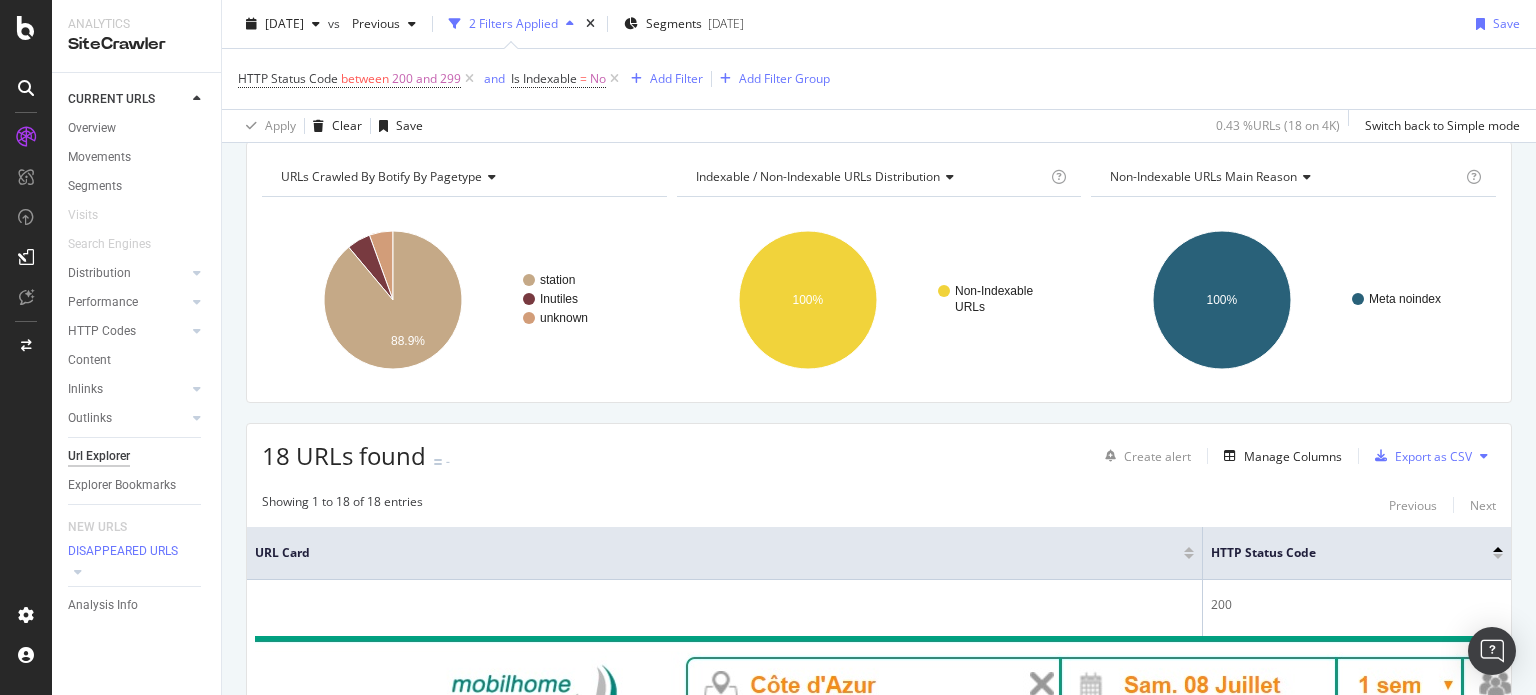 scroll, scrollTop: 100, scrollLeft: 0, axis: vertical 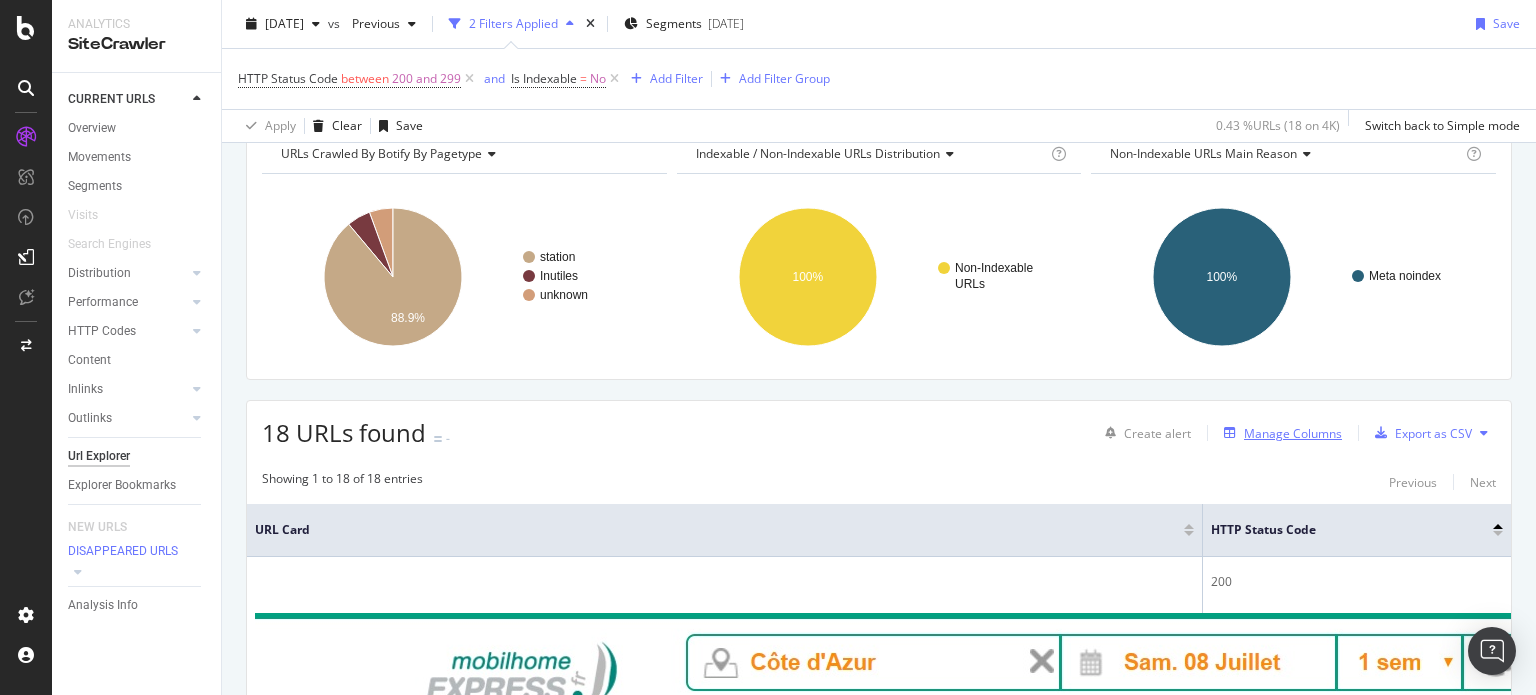 click on "Manage Columns" at bounding box center [1279, 433] 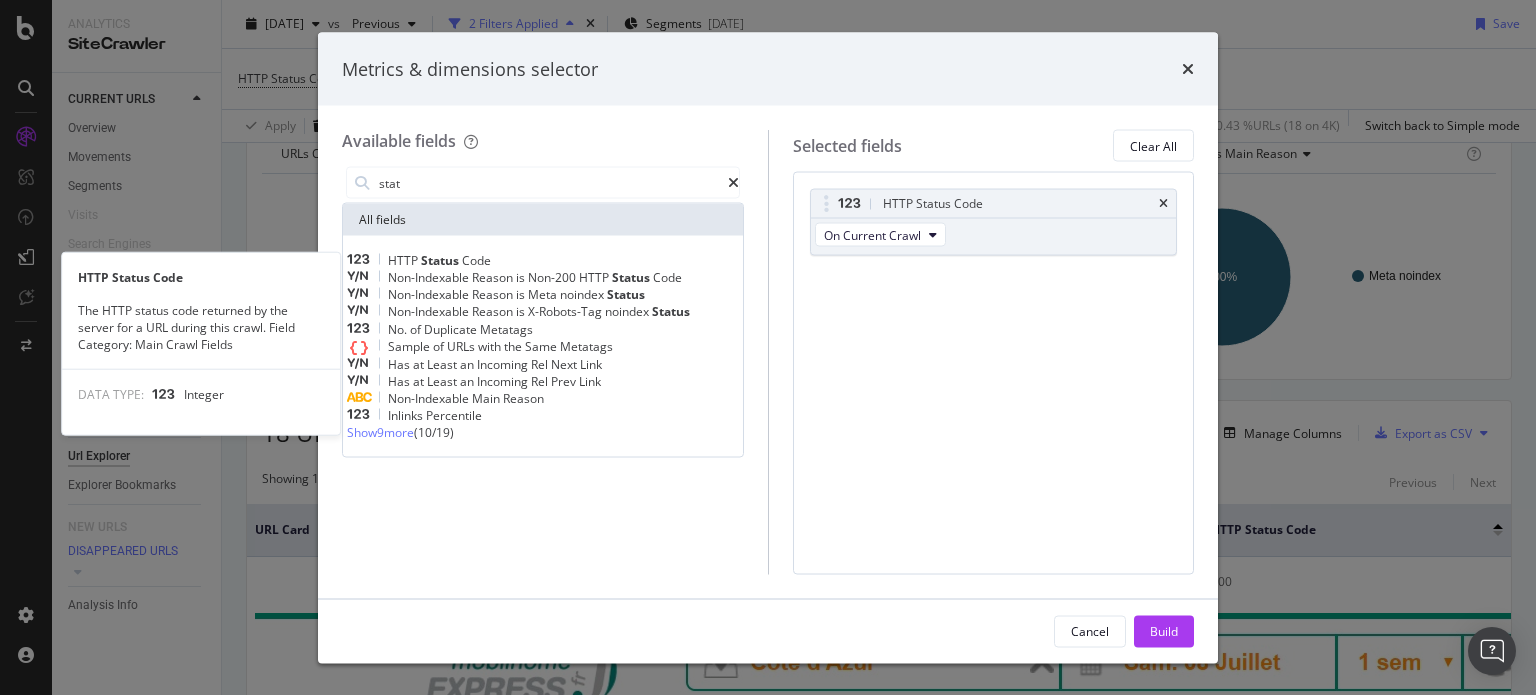 type on "stat" 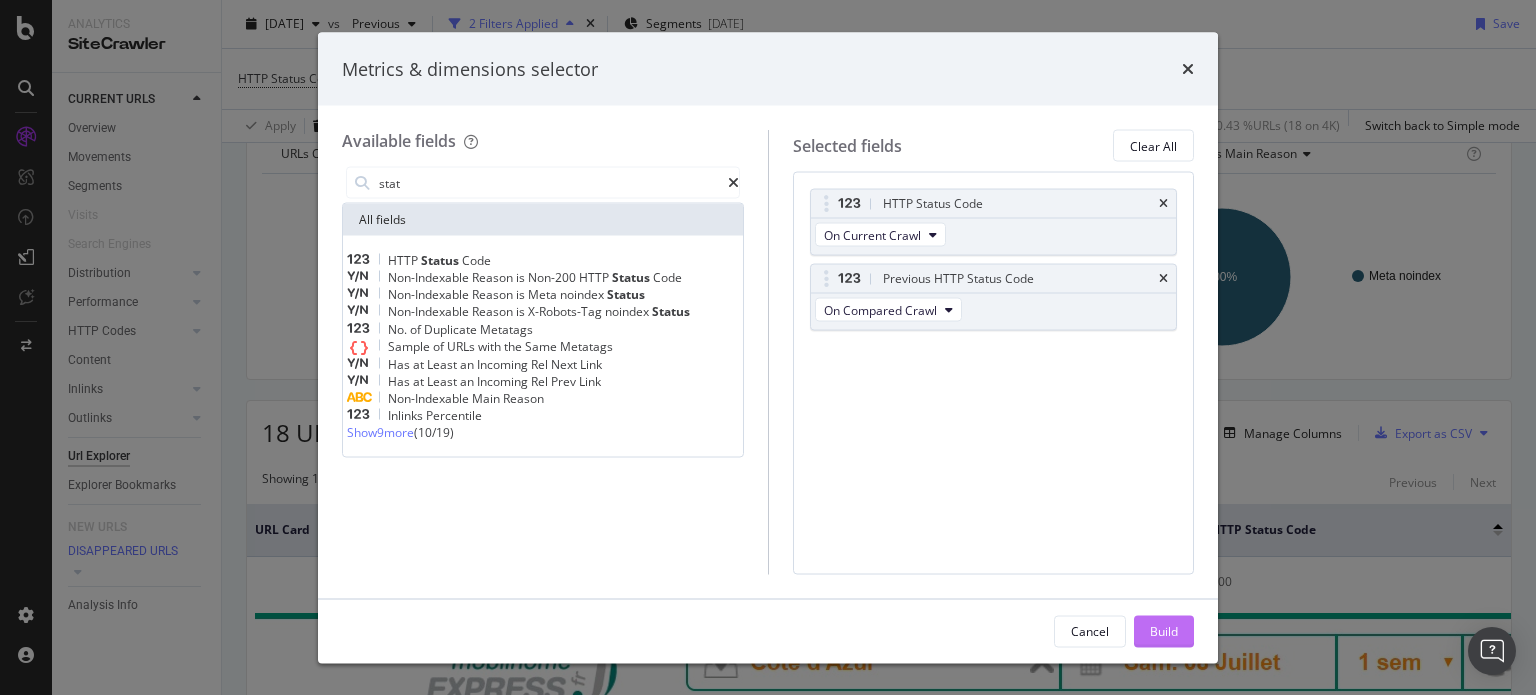 click on "Build" at bounding box center (1164, 631) 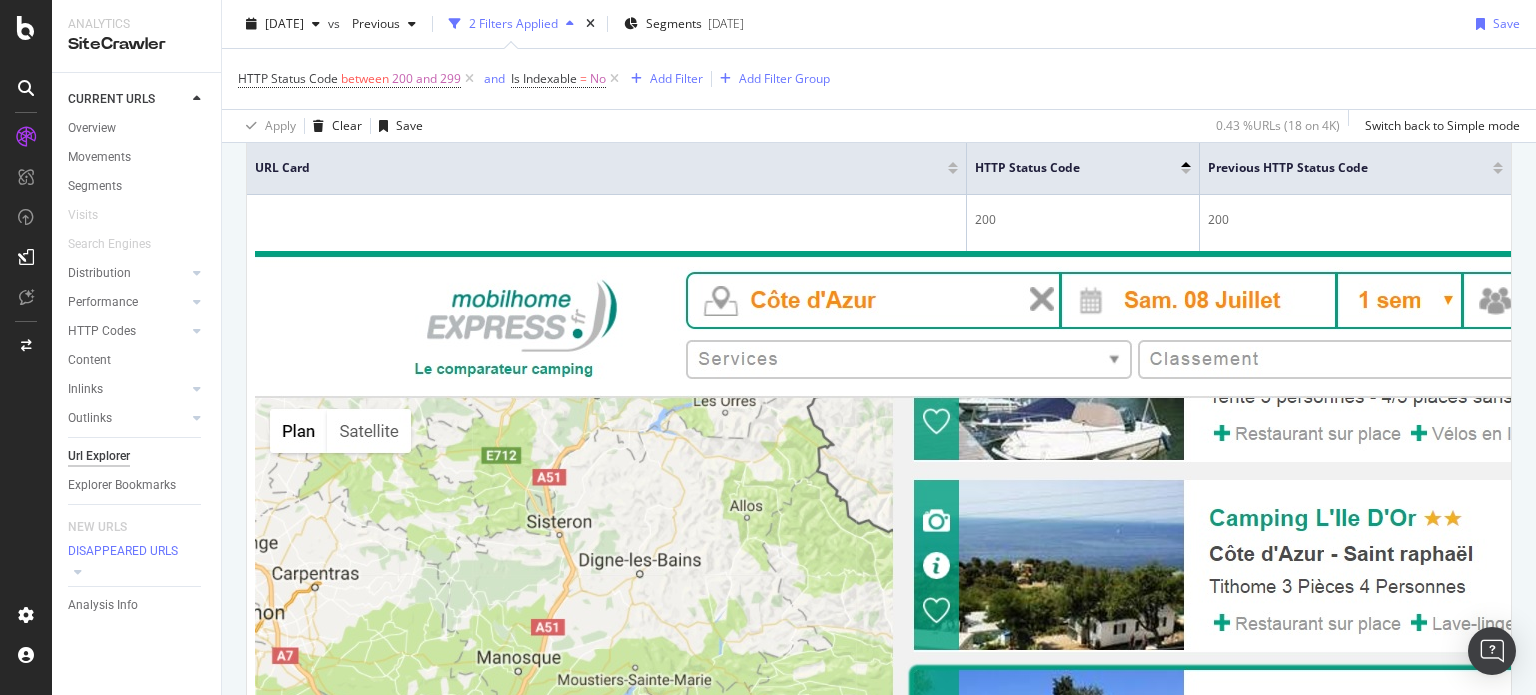 scroll, scrollTop: 389, scrollLeft: 0, axis: vertical 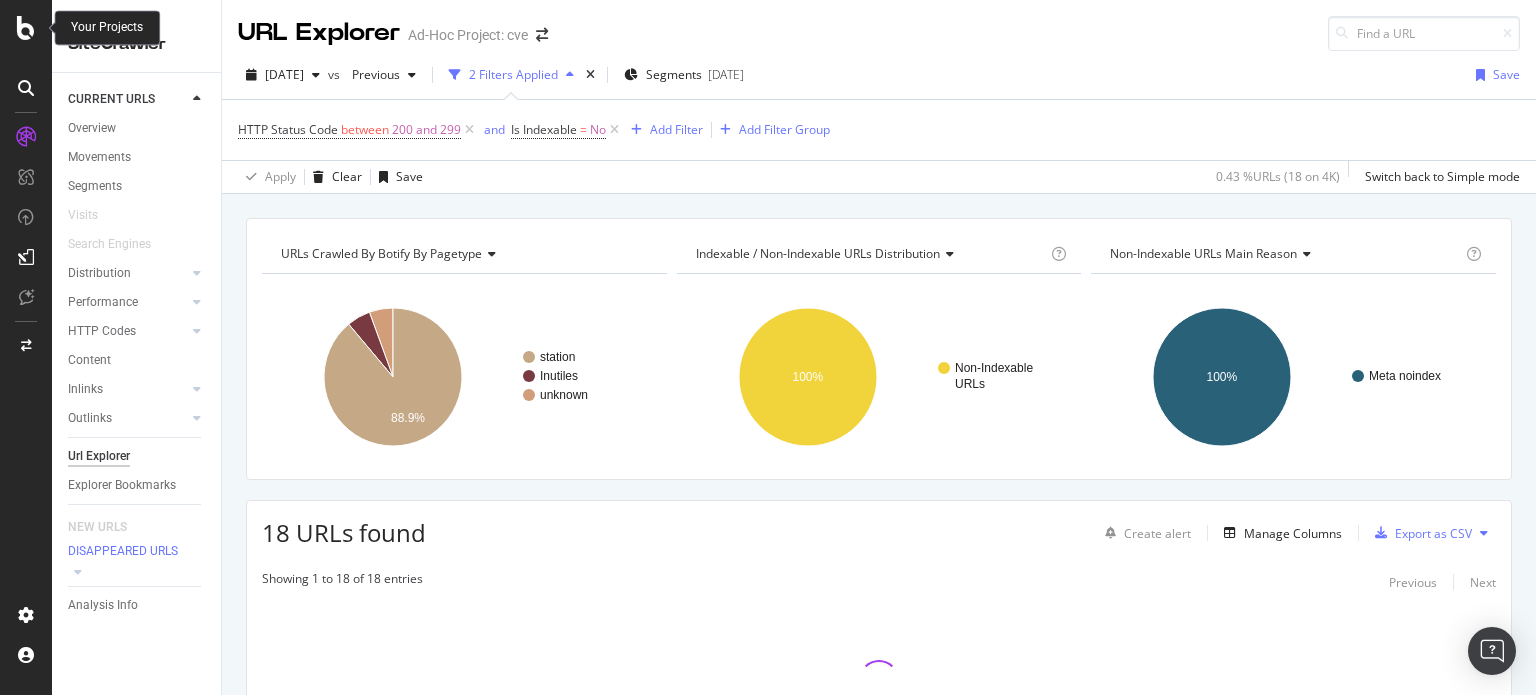 click at bounding box center (26, 28) 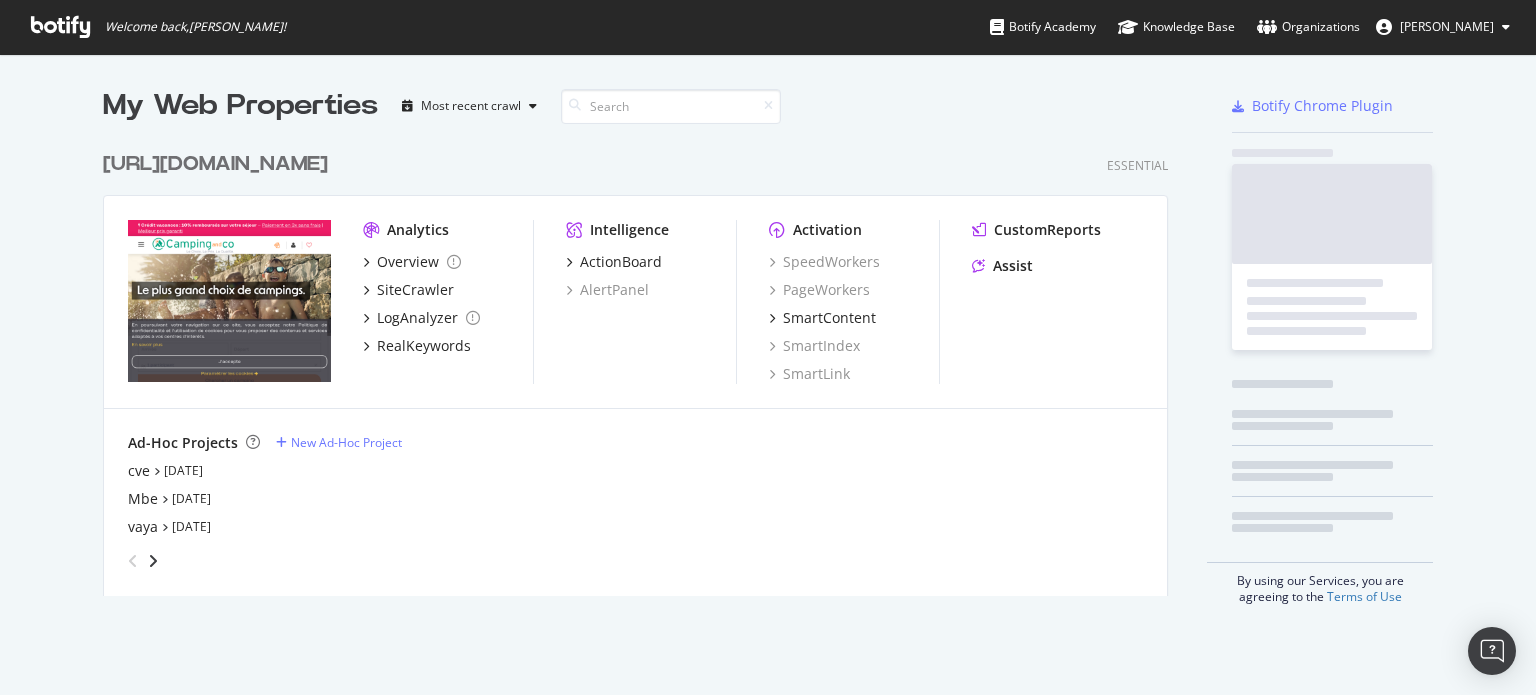 scroll, scrollTop: 16, scrollLeft: 16, axis: both 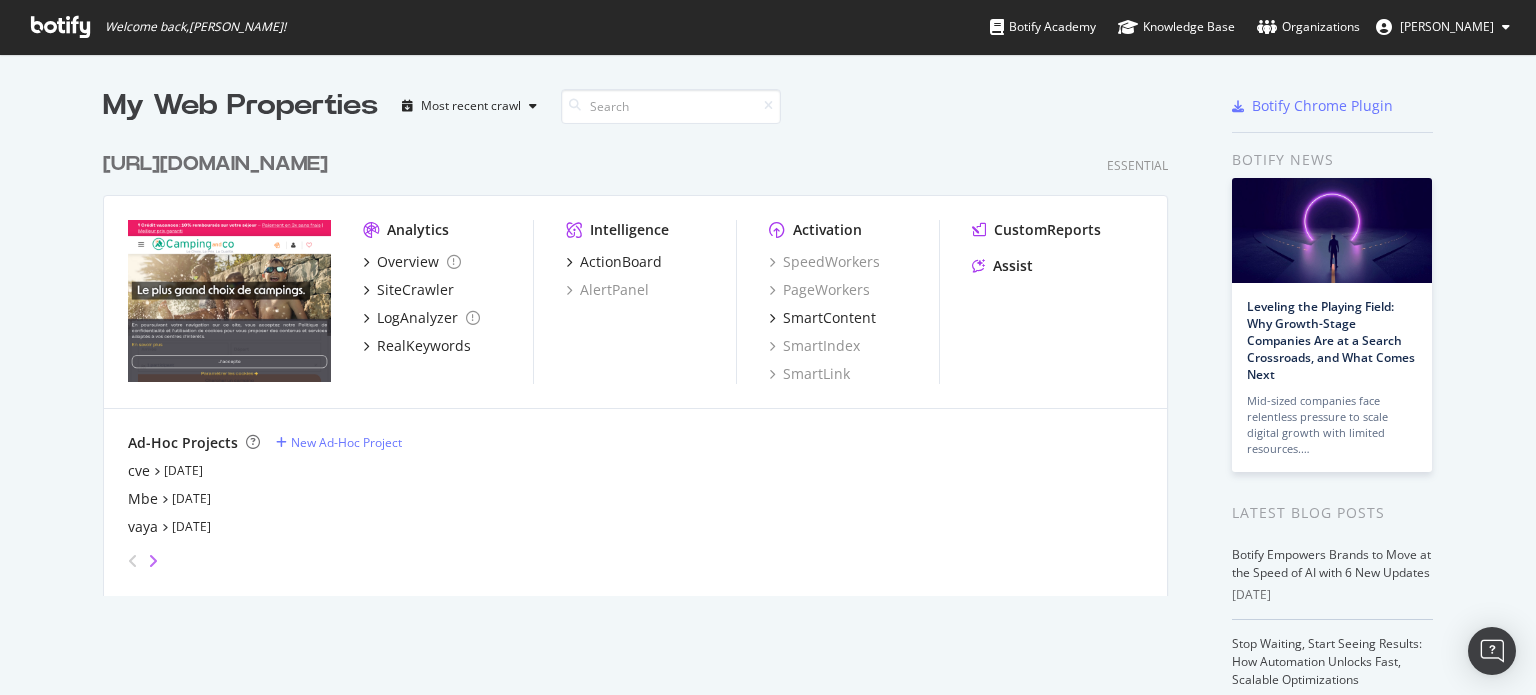click at bounding box center [153, 561] 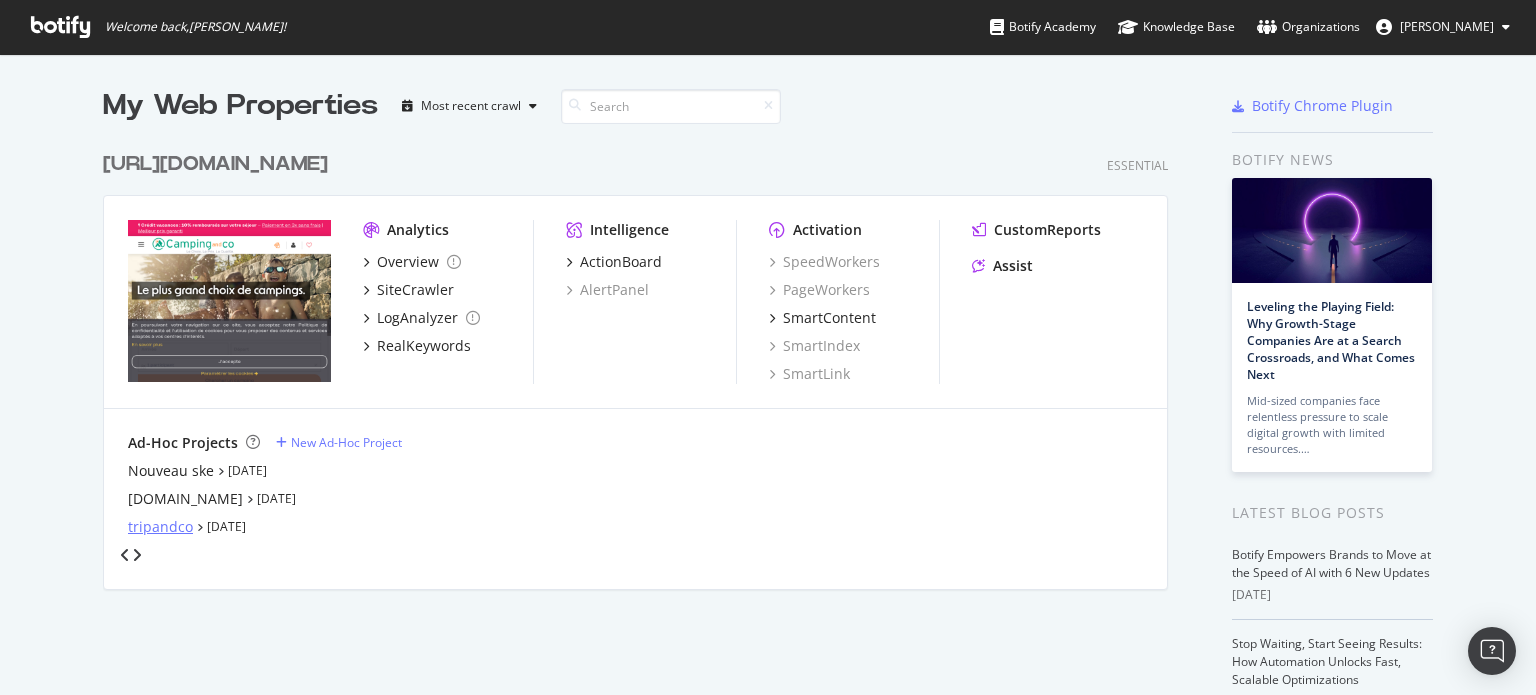 click on "tripandco" at bounding box center [160, 527] 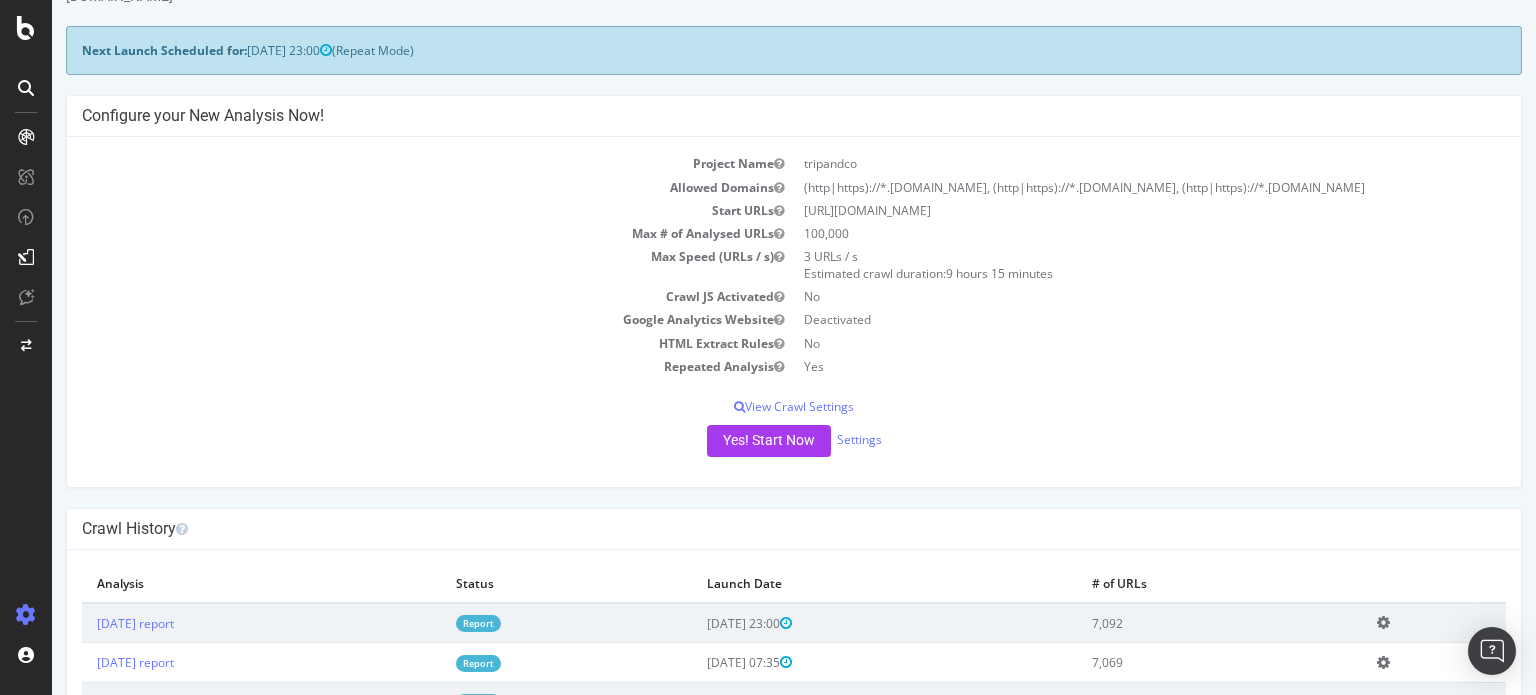 scroll, scrollTop: 200, scrollLeft: 0, axis: vertical 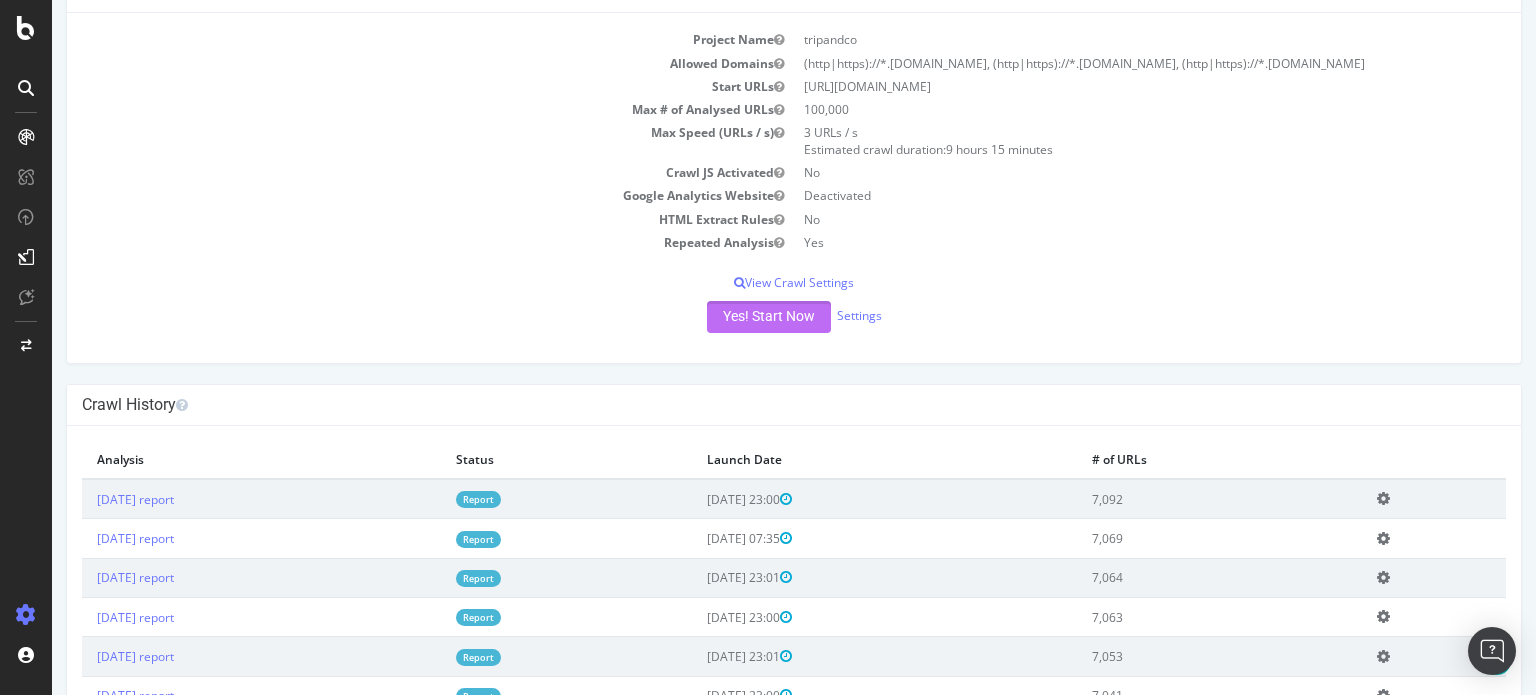 click on "Yes! Start Now" at bounding box center (769, 317) 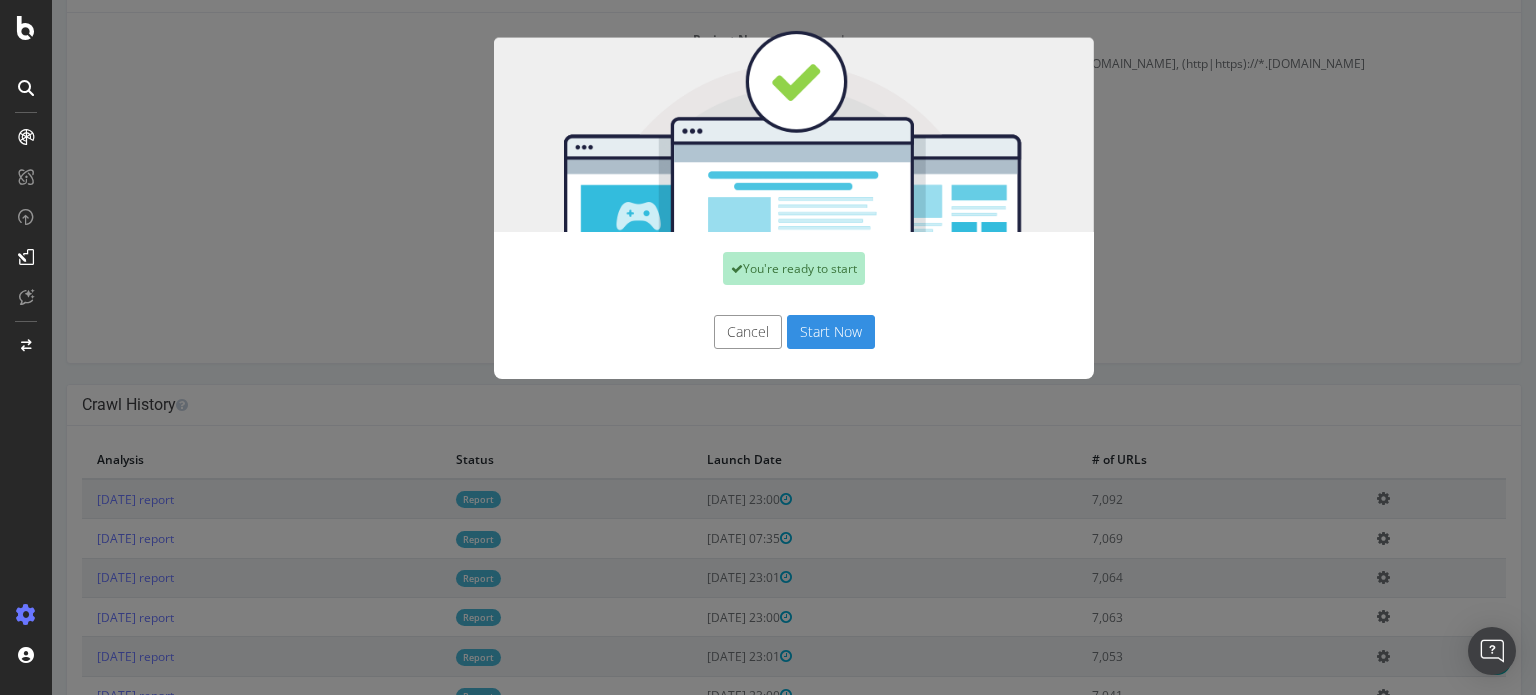 click on "Start Now" at bounding box center [831, 332] 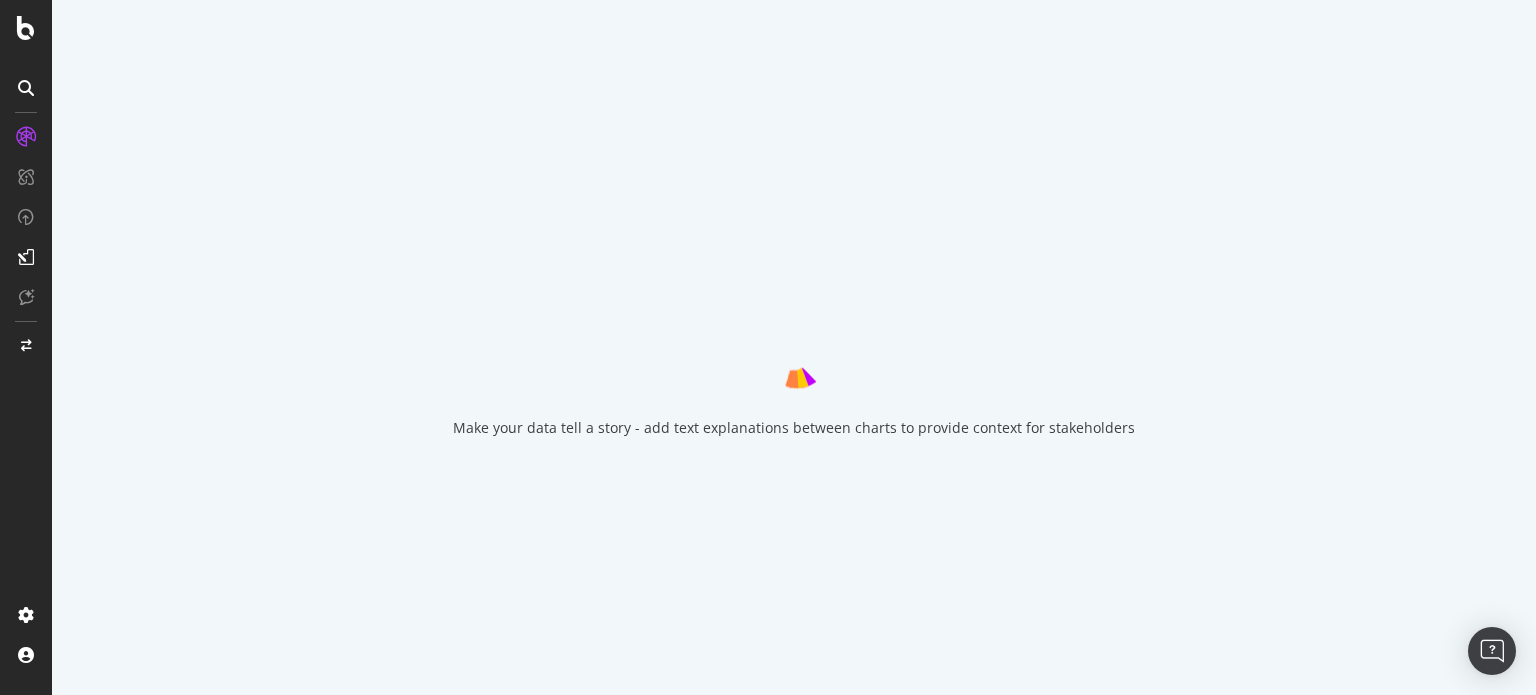 scroll, scrollTop: 0, scrollLeft: 0, axis: both 